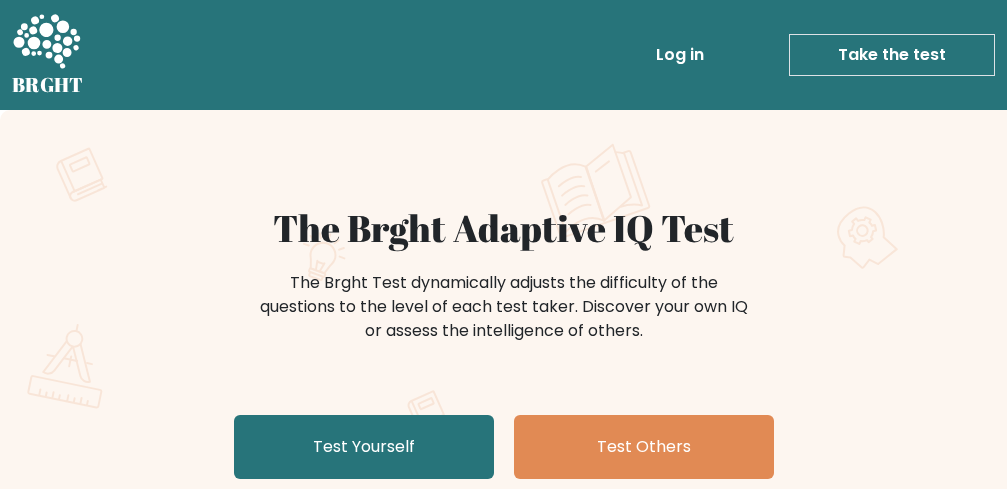 scroll, scrollTop: 0, scrollLeft: 0, axis: both 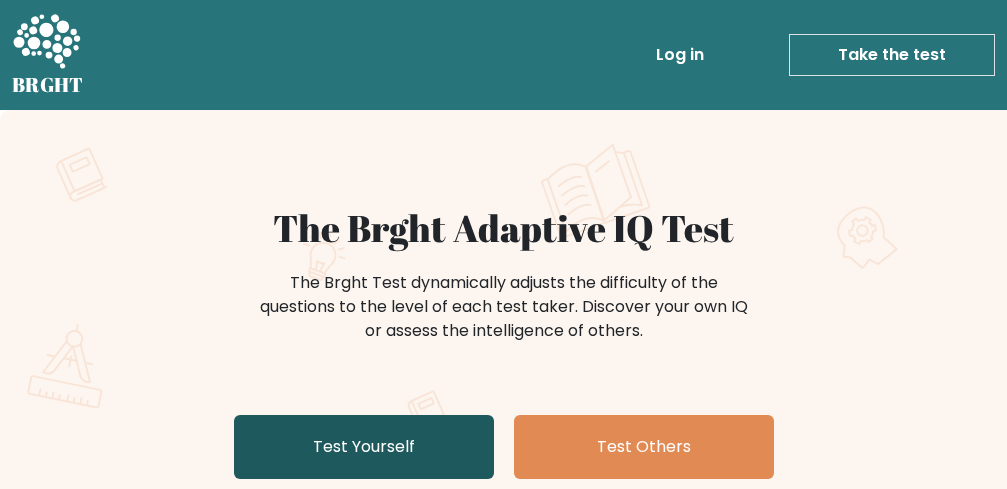 click on "Test Yourself" at bounding box center [364, 447] 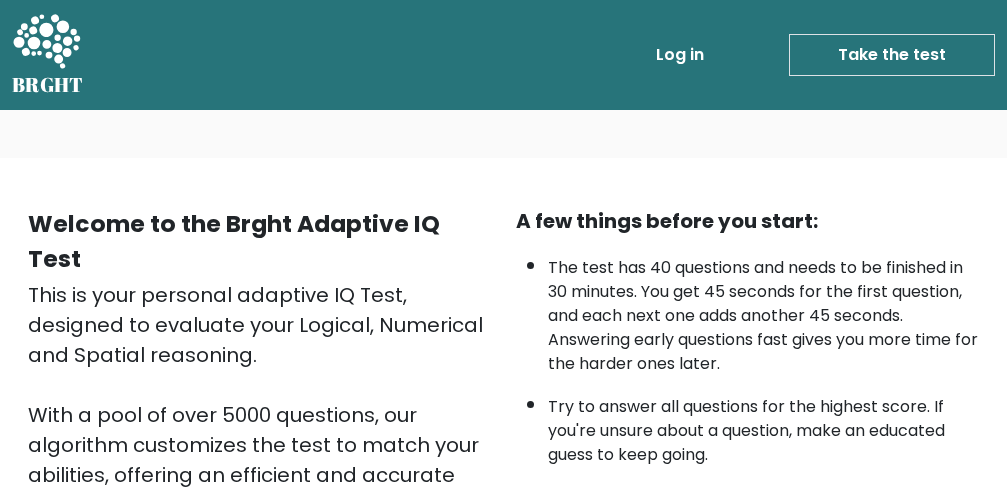 scroll, scrollTop: 0, scrollLeft: 0, axis: both 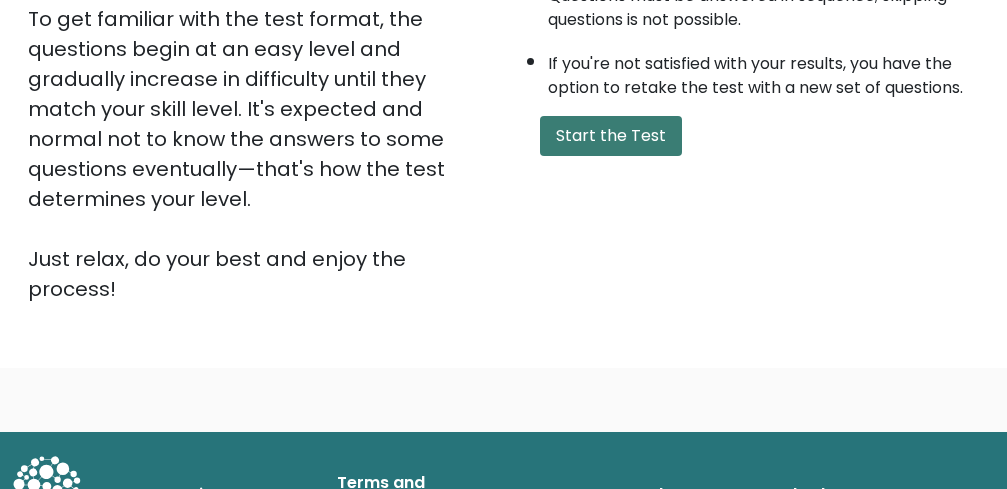 click on "Start the Test" at bounding box center (611, 136) 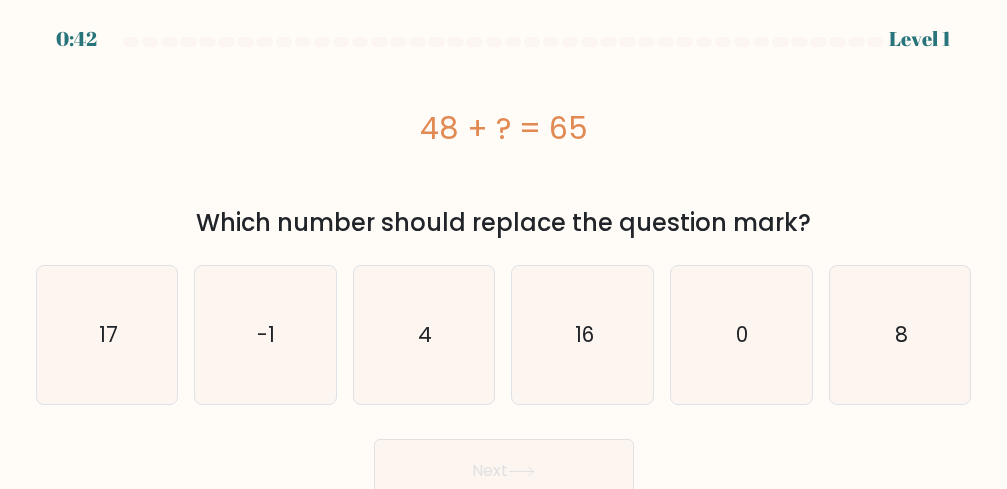 scroll, scrollTop: 0, scrollLeft: 0, axis: both 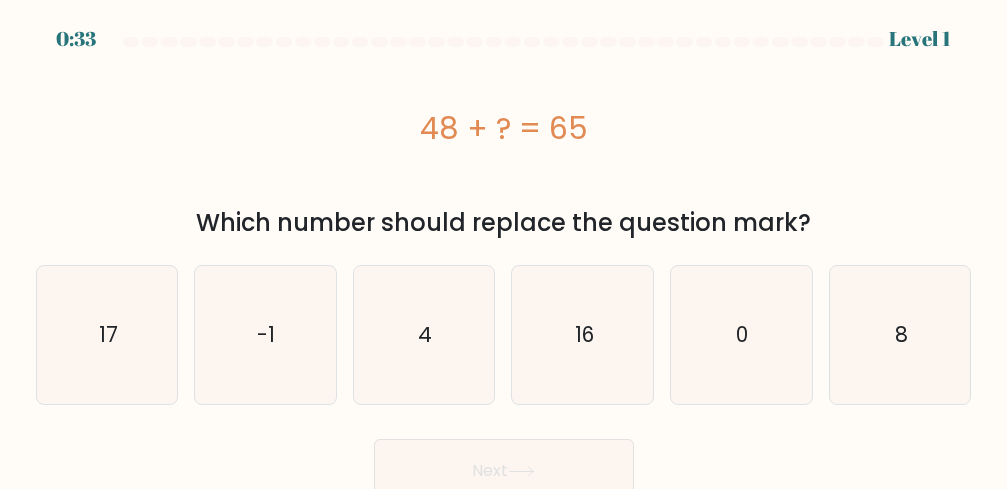 drag, startPoint x: 971, startPoint y: 1, endPoint x: 297, endPoint y: 90, distance: 679.8507 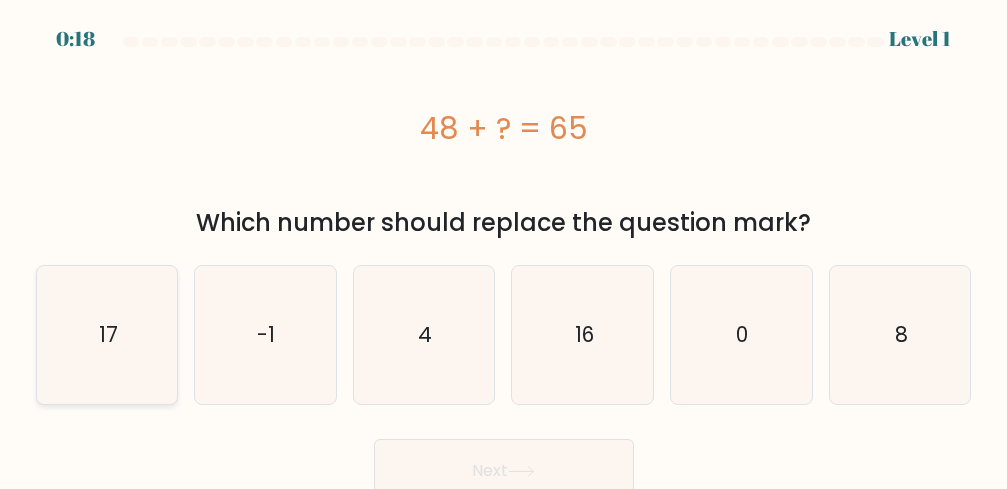 click on "17" 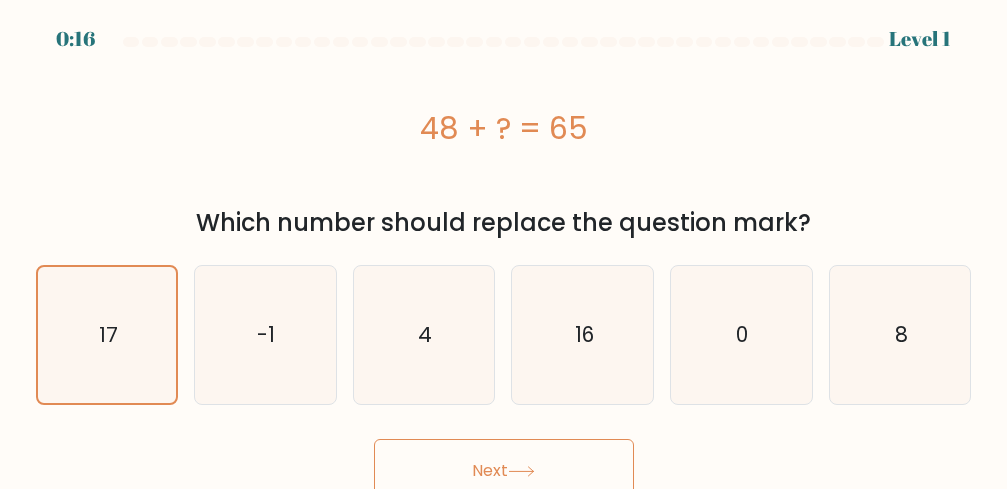 click on "Next" at bounding box center (504, 471) 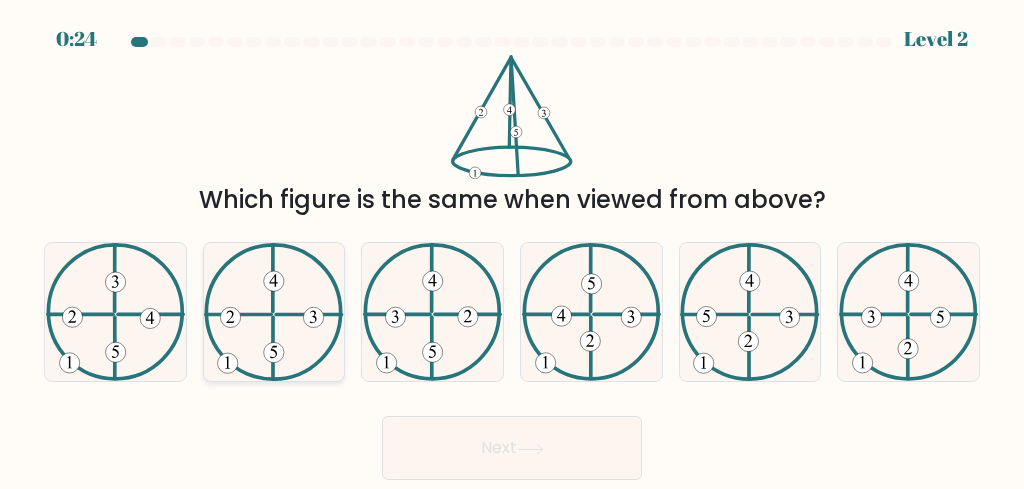 click 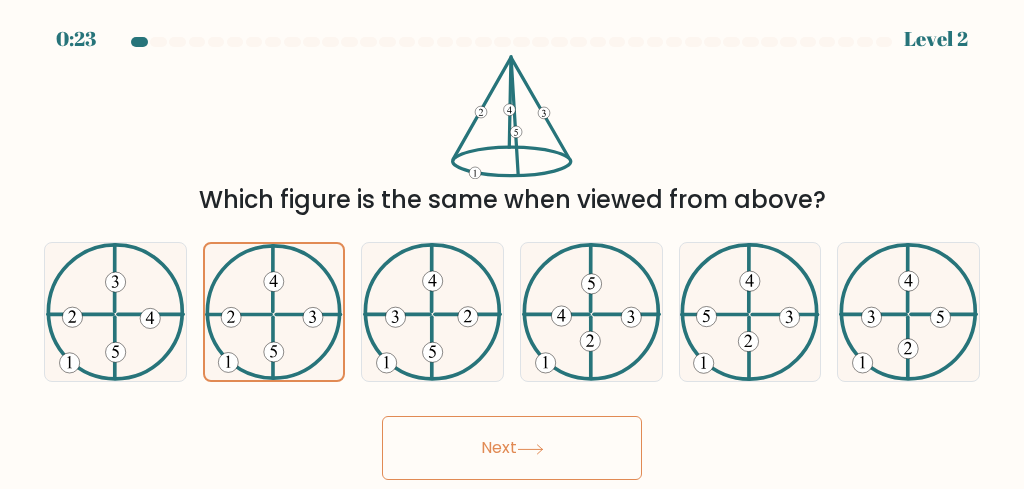 click on "Next" at bounding box center [512, 448] 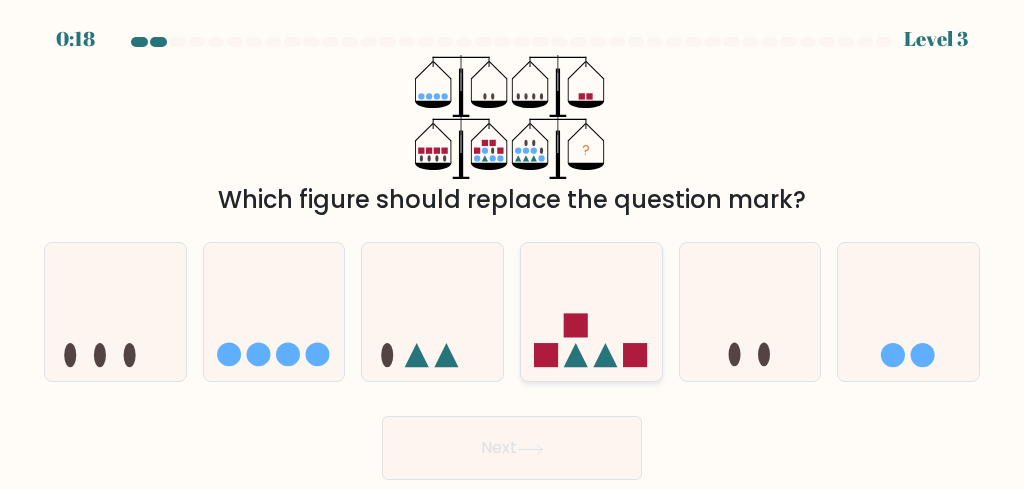 click 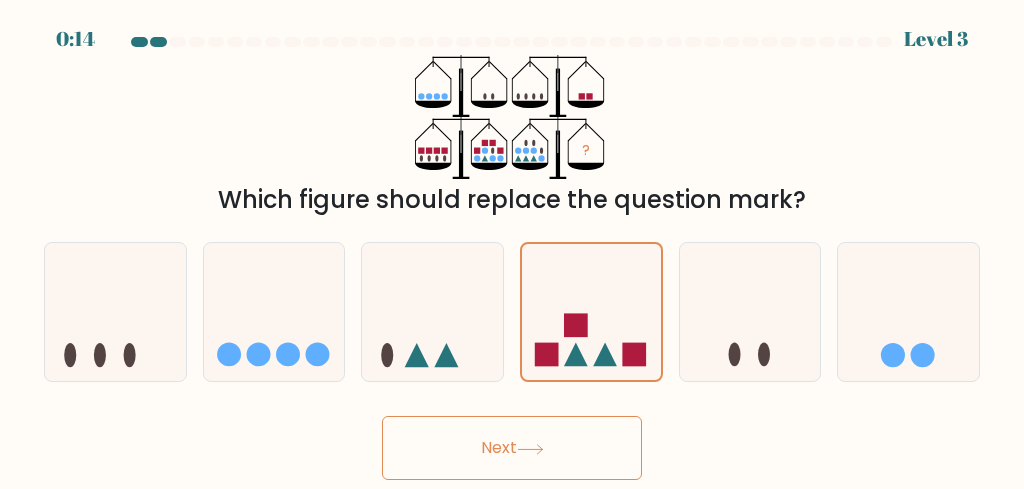 click on "?
Which figure should replace the question mark?" at bounding box center (512, 136) 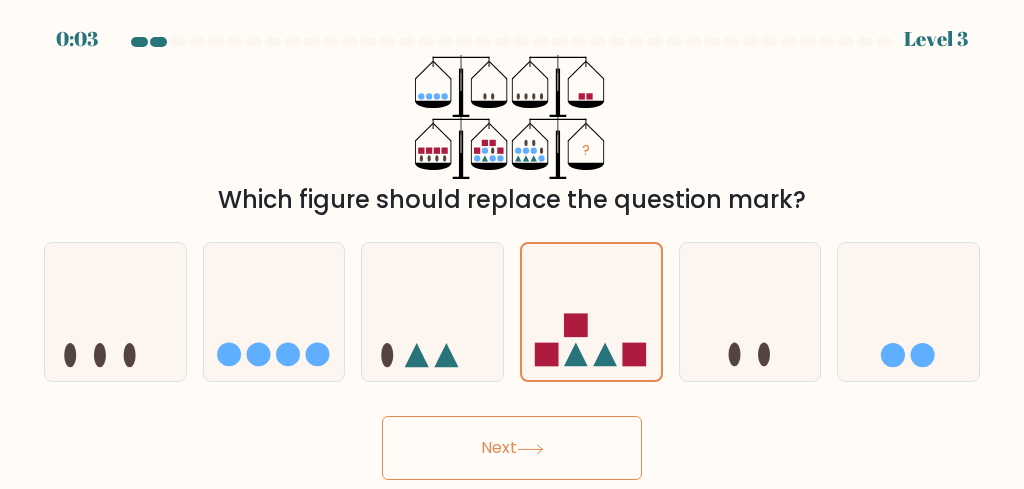 click on "Next" at bounding box center (512, 448) 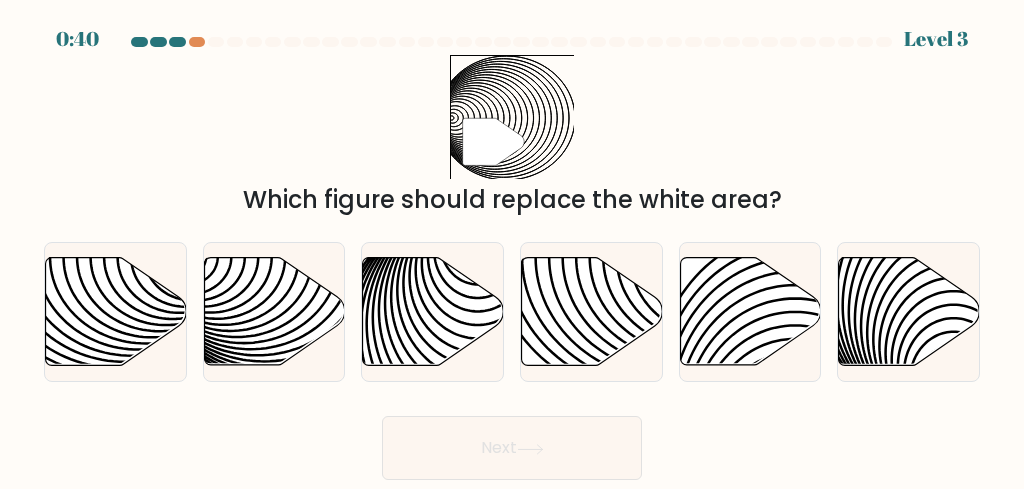 scroll, scrollTop: 0, scrollLeft: 0, axis: both 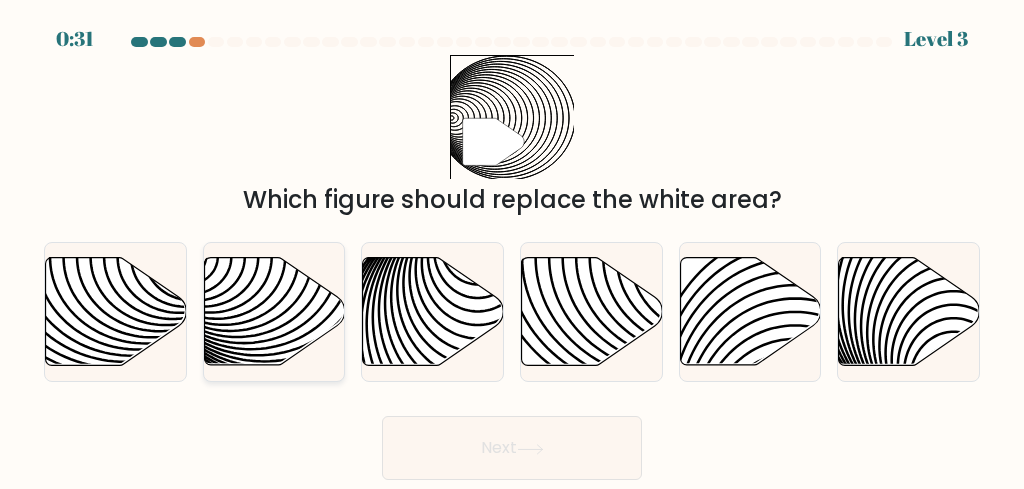 click 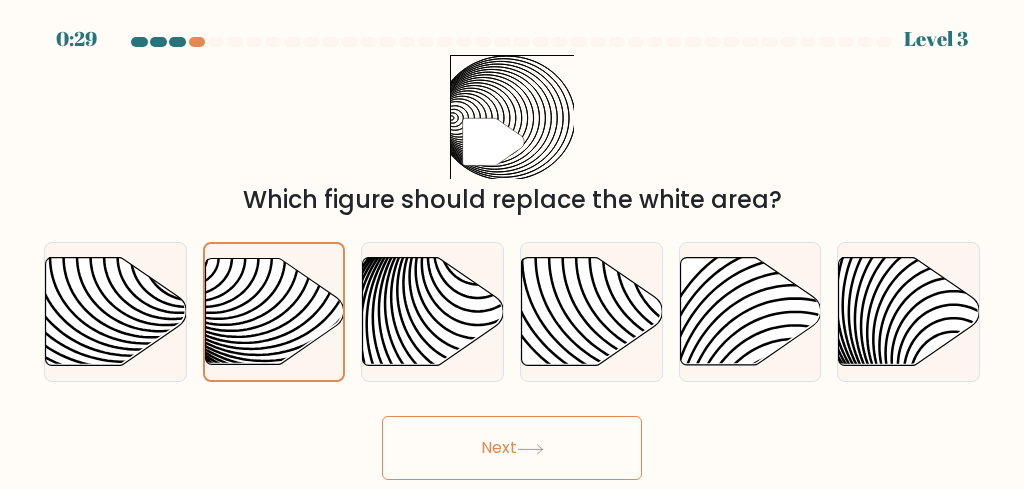 click on "Next" at bounding box center [512, 448] 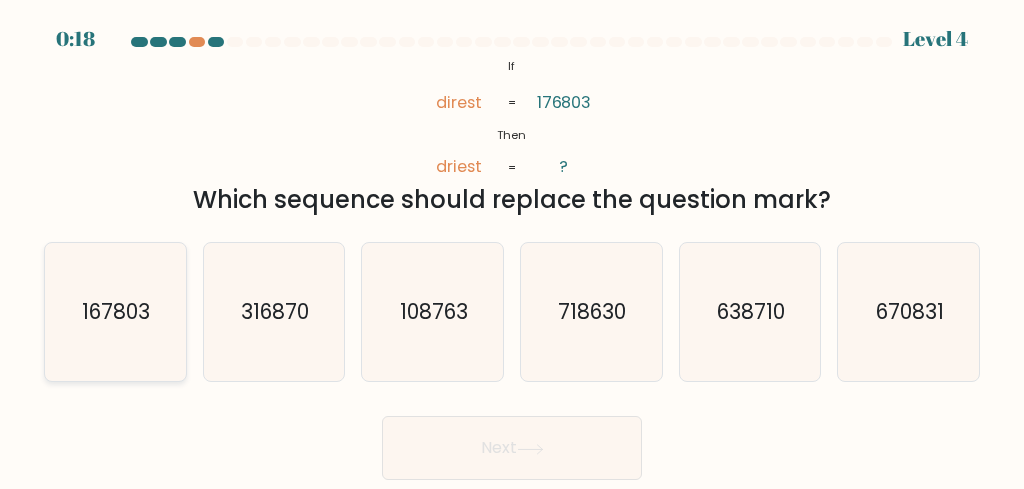 click on "167803" 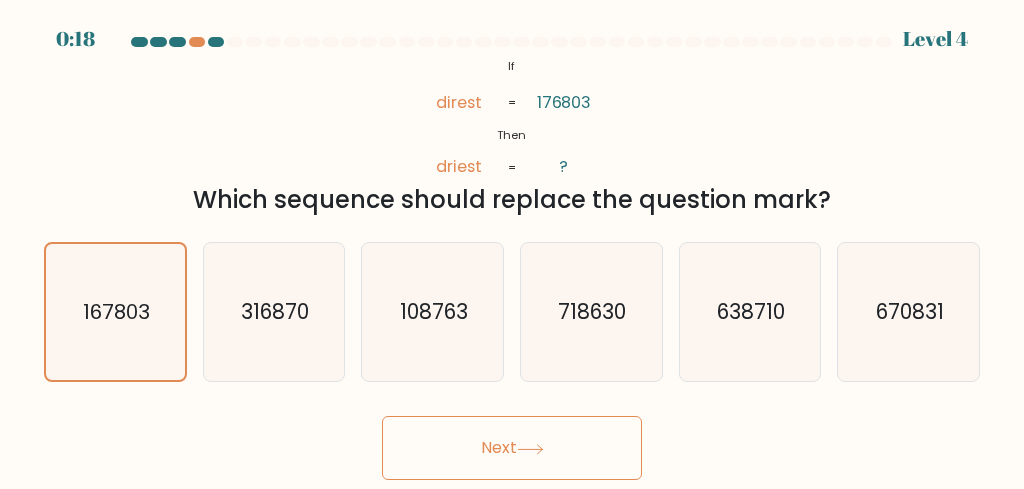 click on "Next" at bounding box center [512, 448] 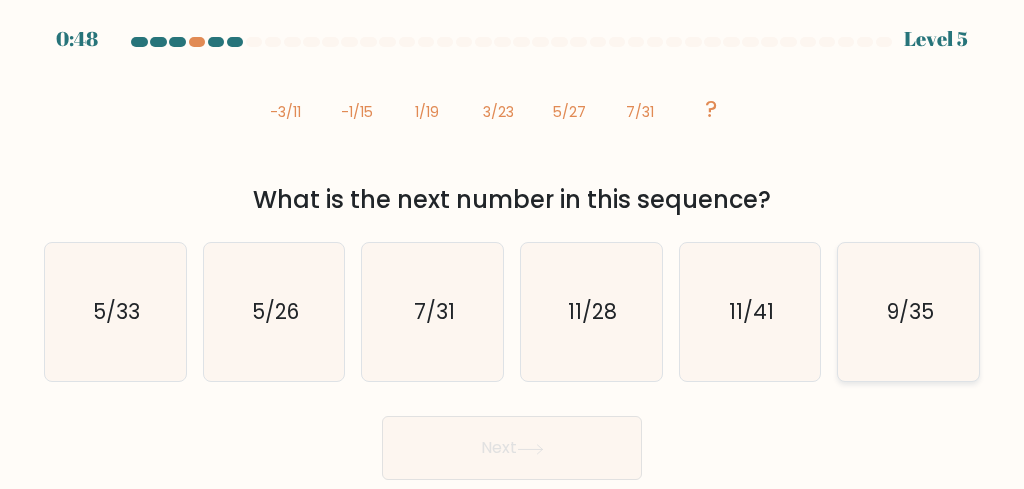 click on "9/35" 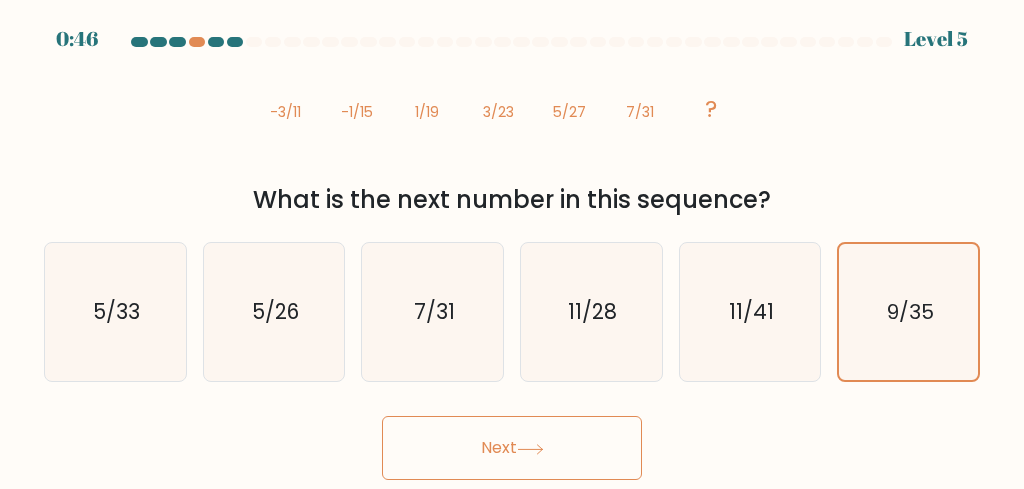click on "Next" at bounding box center (512, 448) 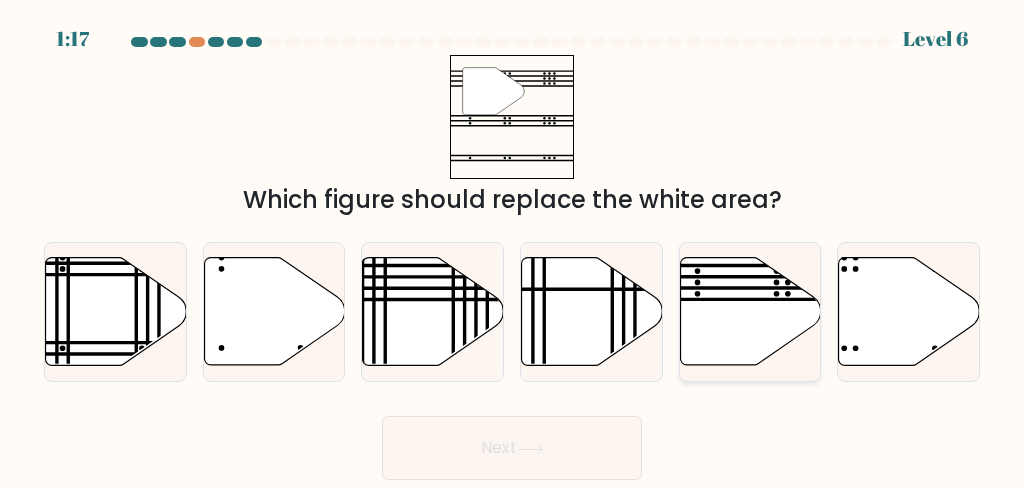 click 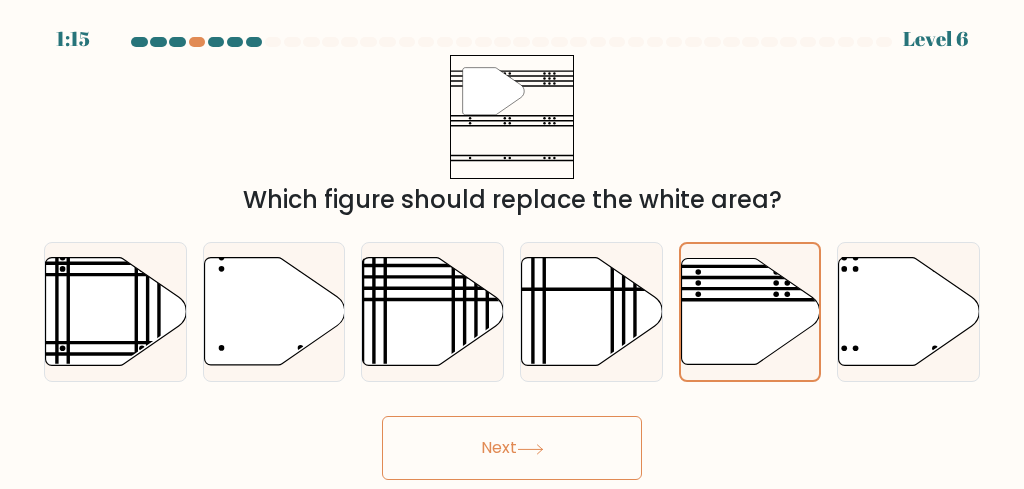 click on "Next" at bounding box center [512, 448] 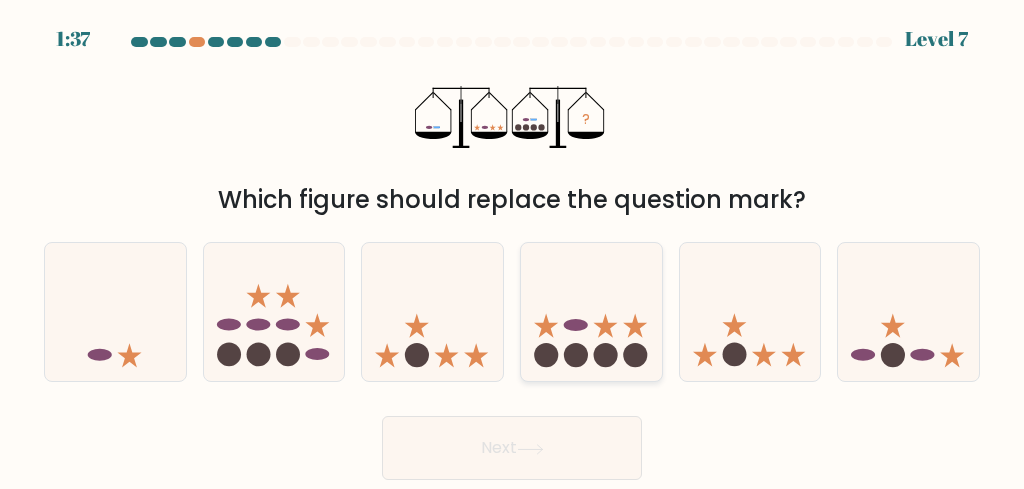click 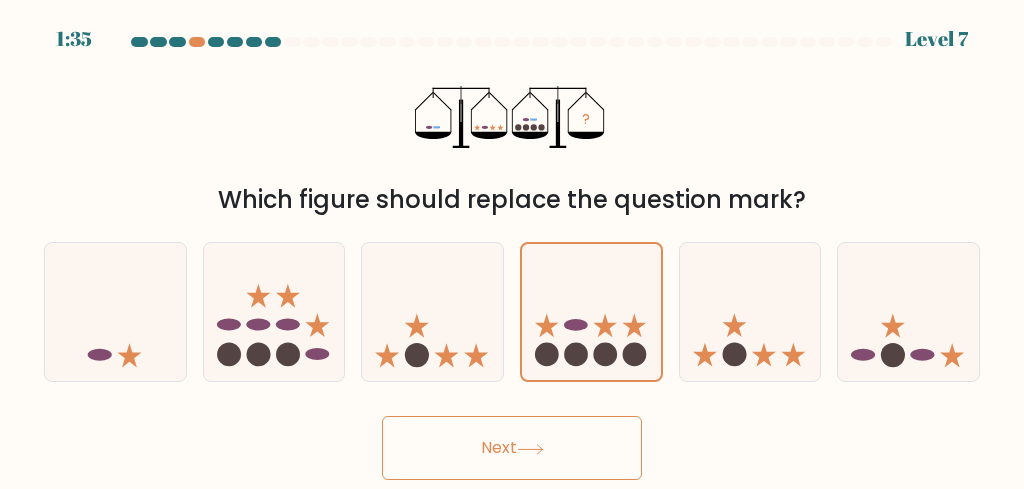click 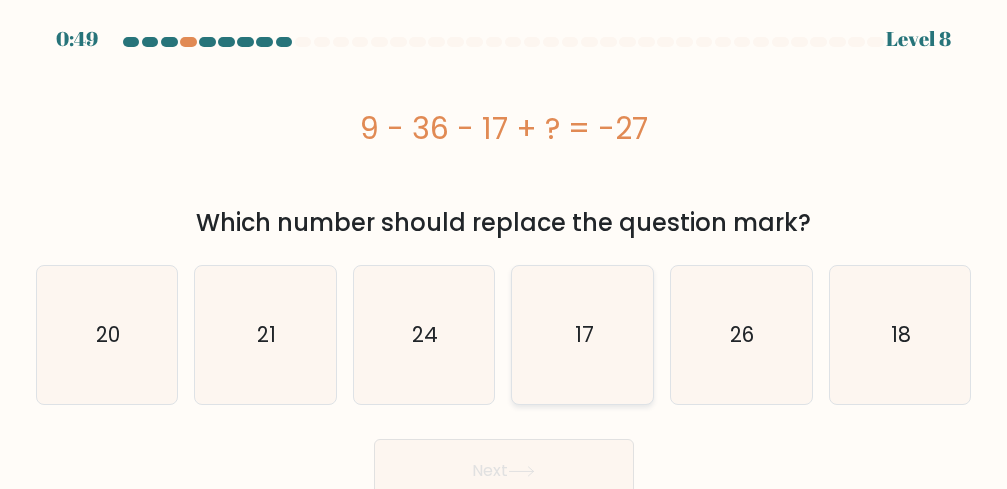 click on "17" 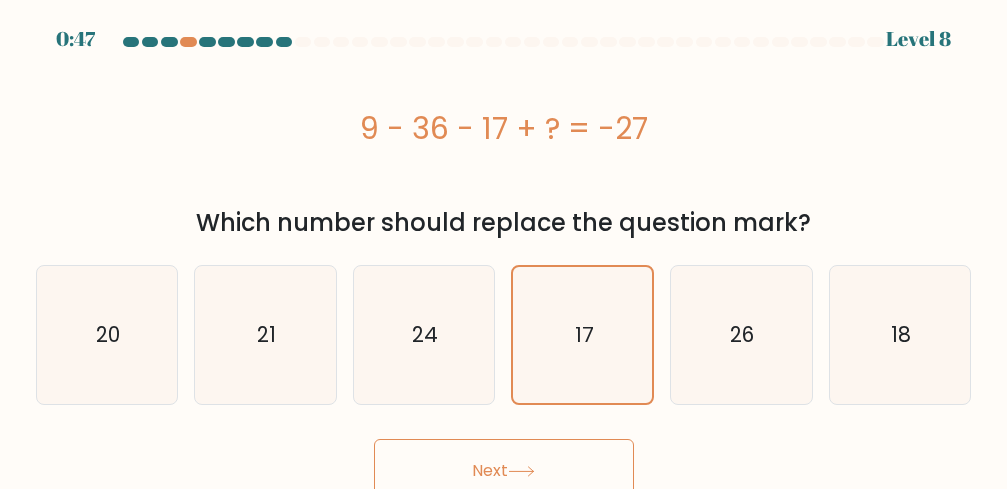click on "Next" at bounding box center [504, 471] 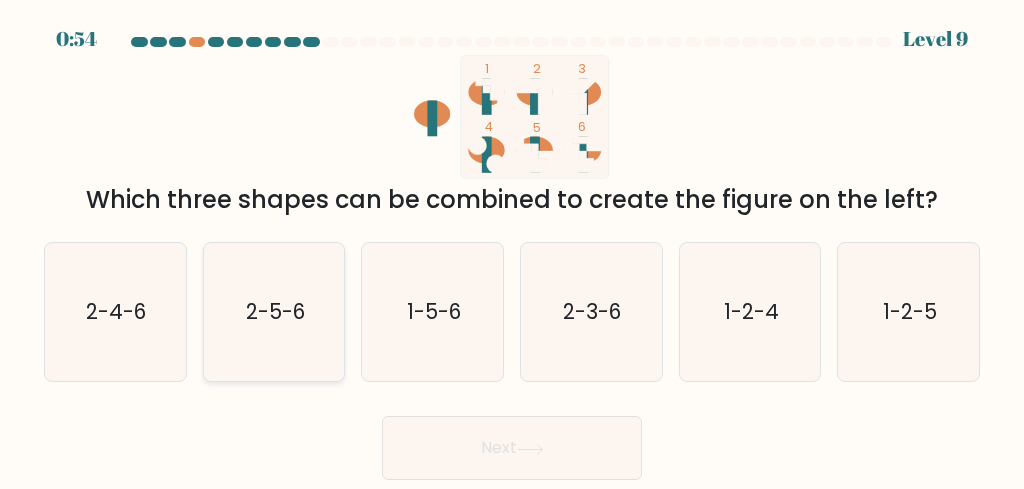 click on "2-5-6" 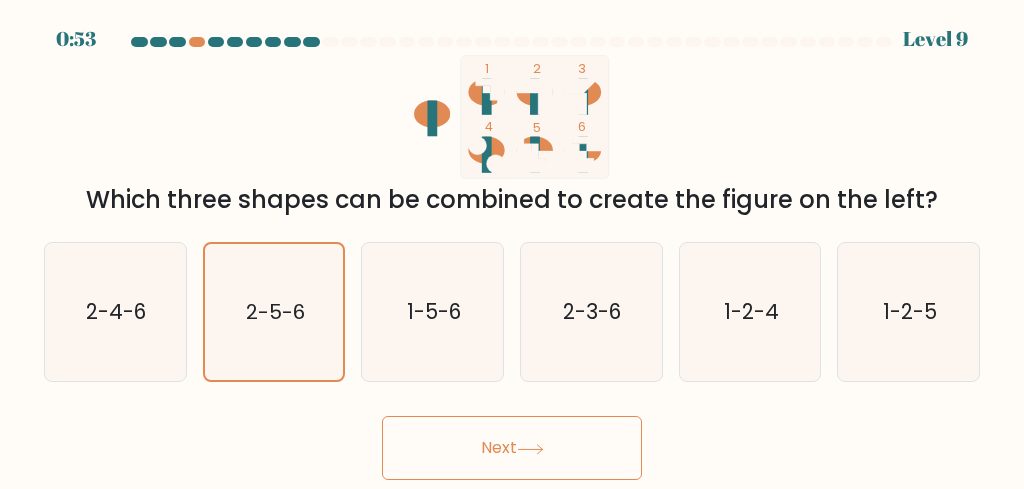 click on "Next" at bounding box center [512, 448] 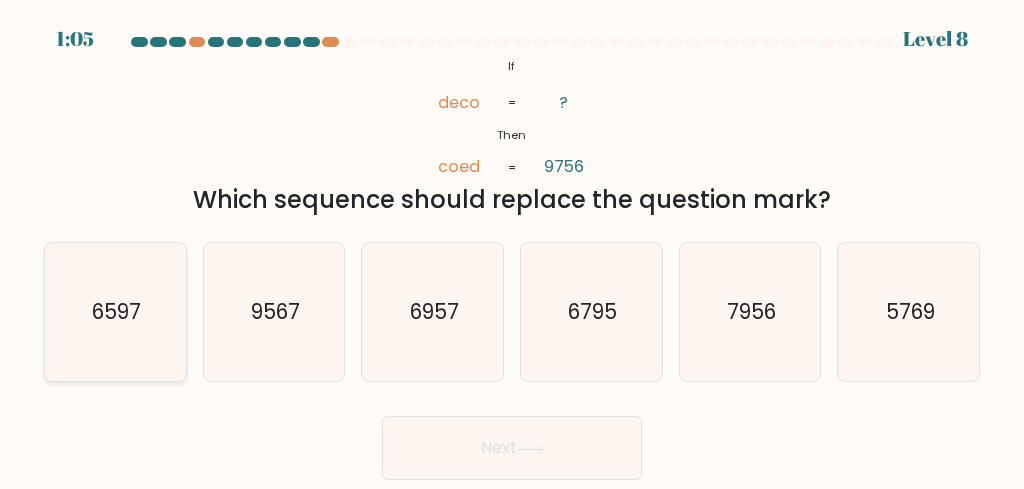 click on "6597" 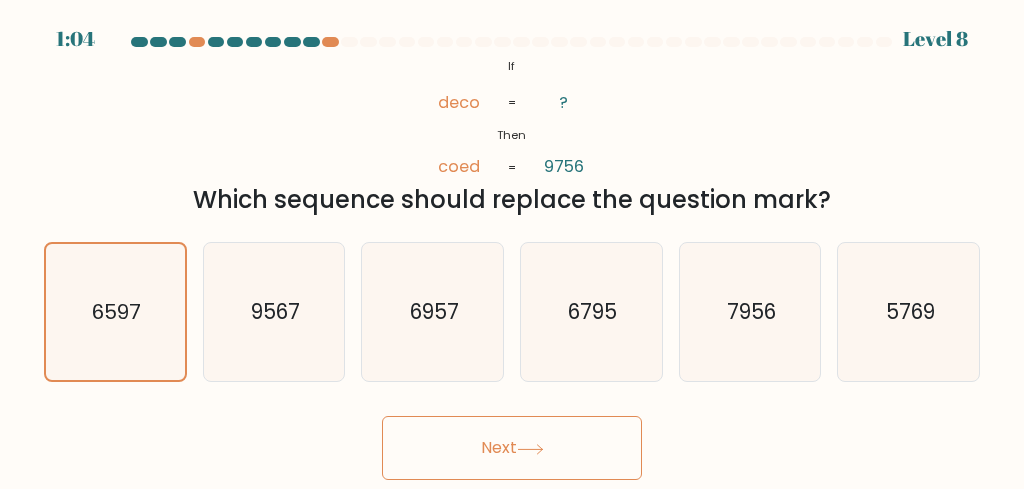 click on "Next" at bounding box center [512, 448] 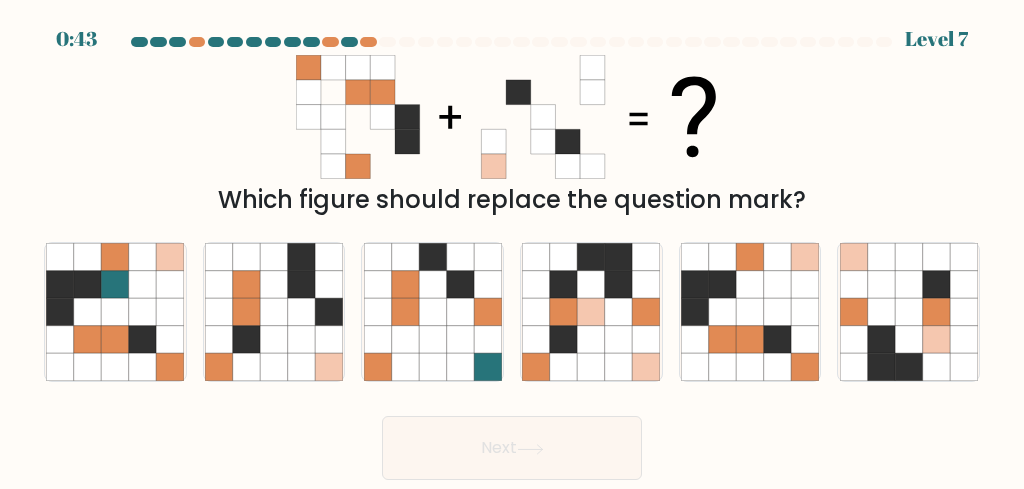 scroll, scrollTop: 0, scrollLeft: 0, axis: both 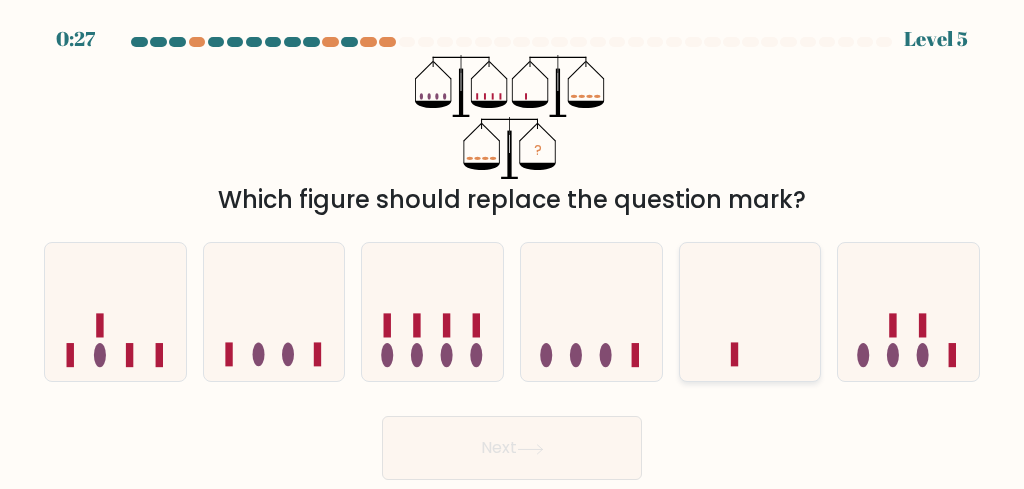 click 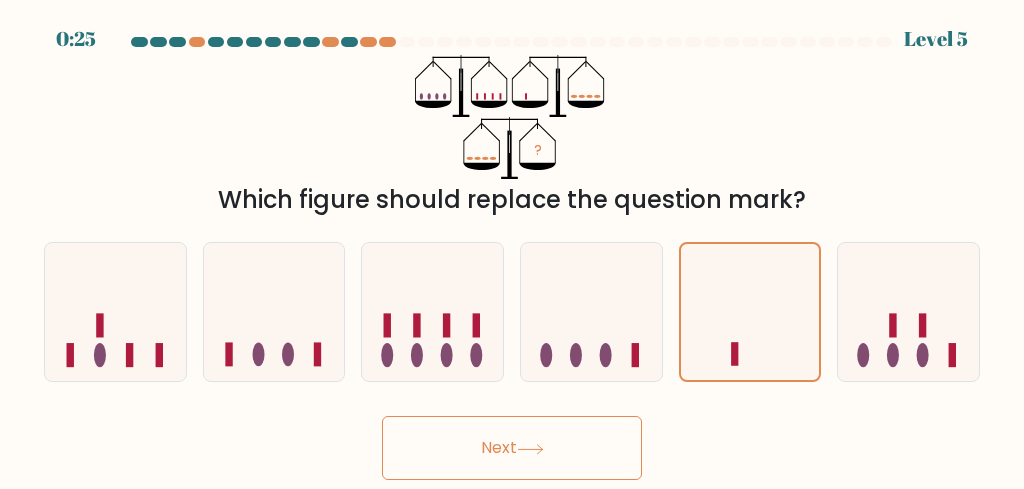 click on "Next" at bounding box center (512, 448) 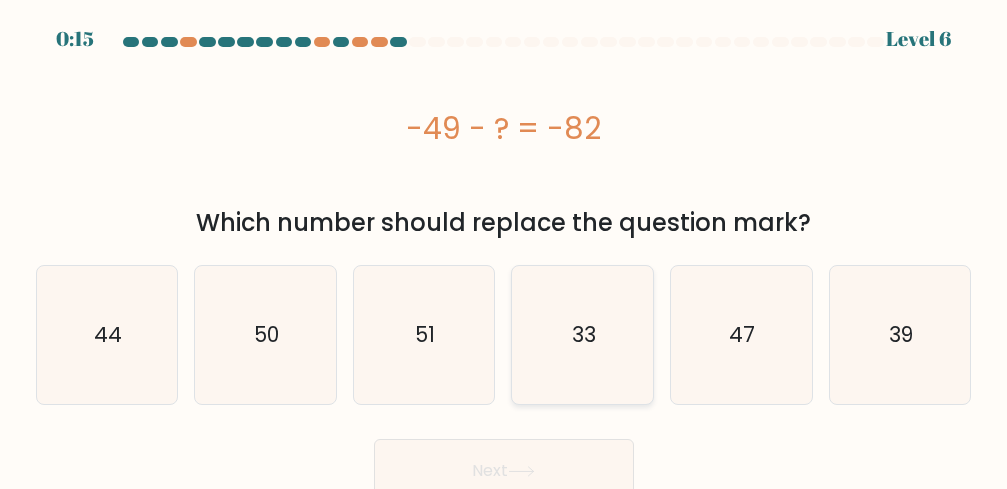 click on "33" 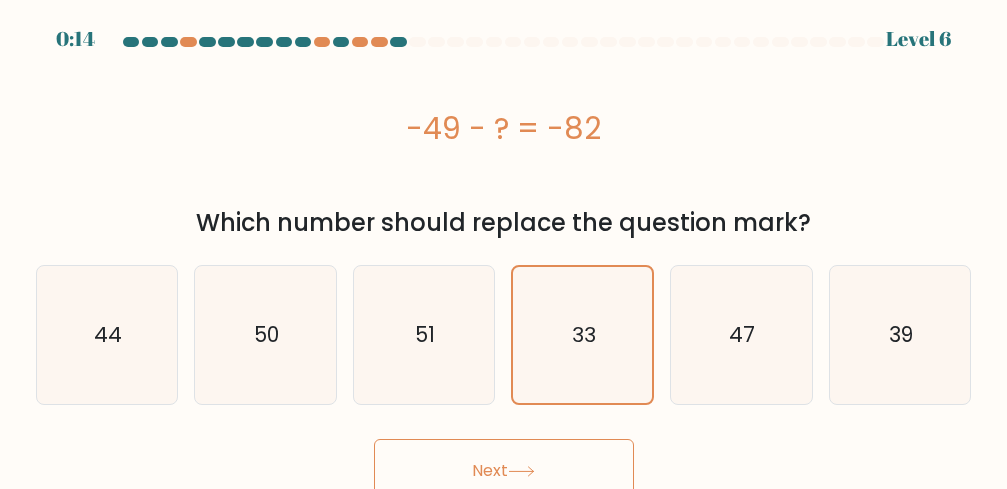 click 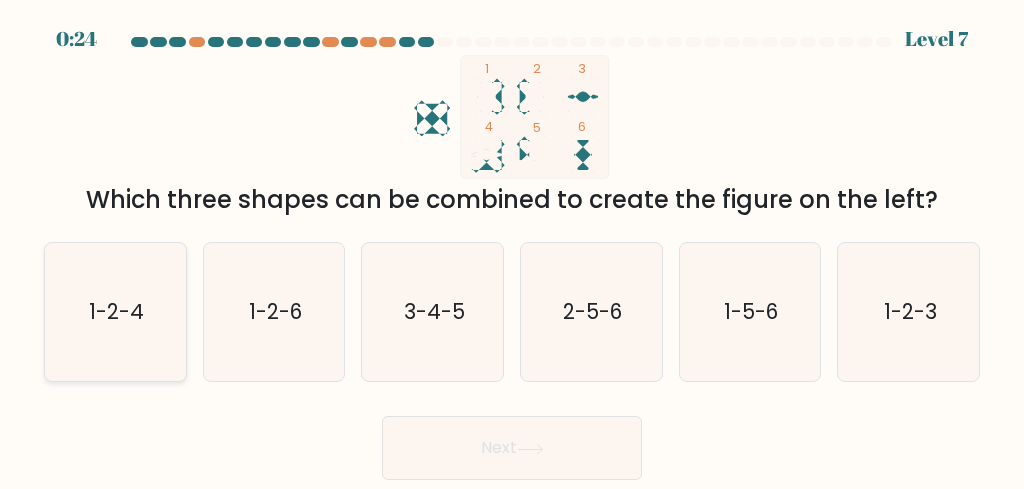 click on "1-2-4" 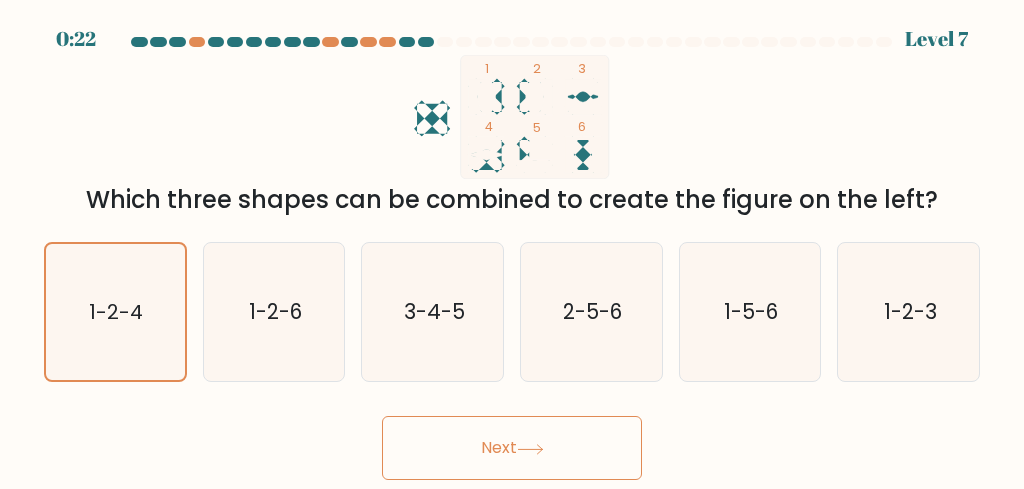 click on "Next" at bounding box center [512, 448] 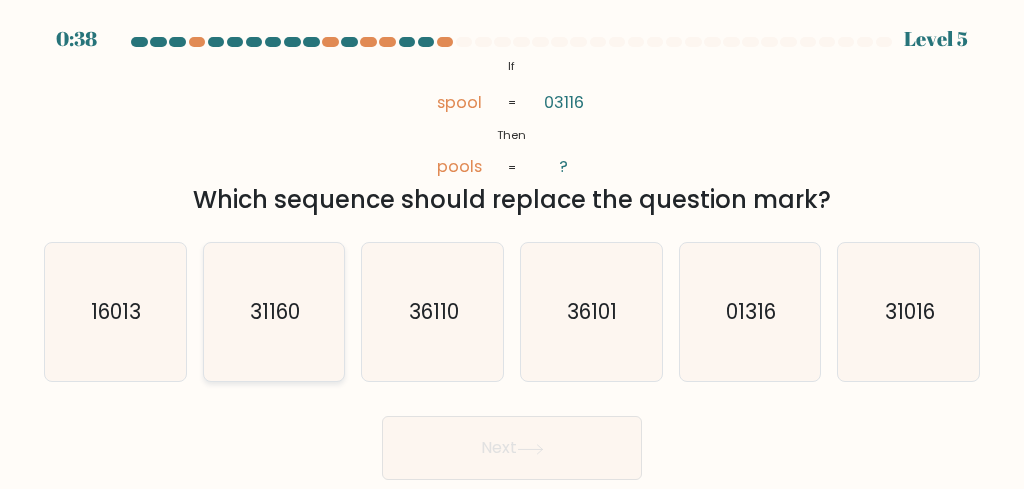 click on "31160" 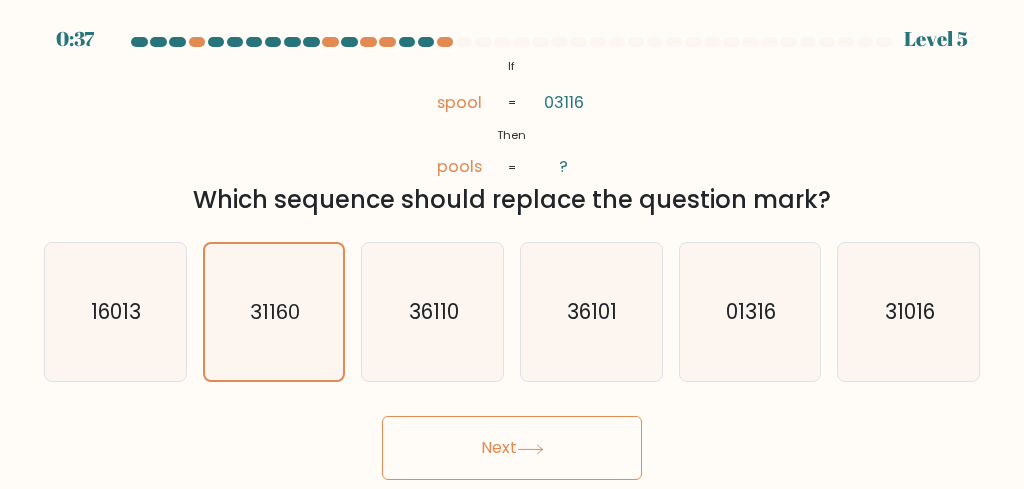click on "Next" at bounding box center (512, 448) 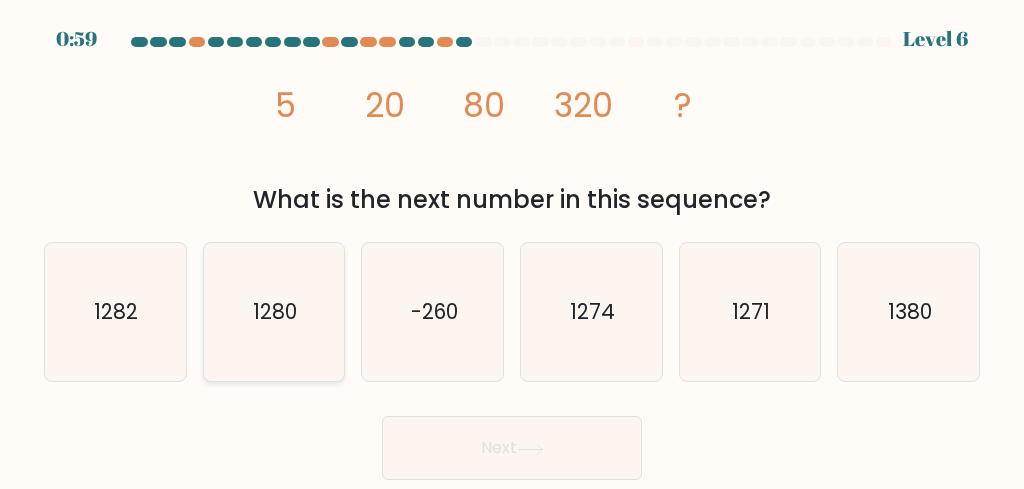 click on "1280" 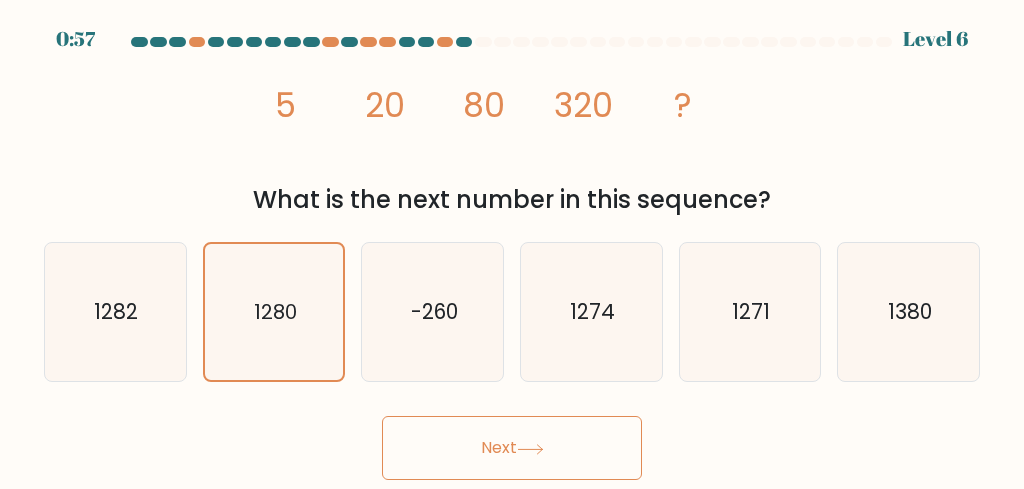click on "Next" at bounding box center [512, 448] 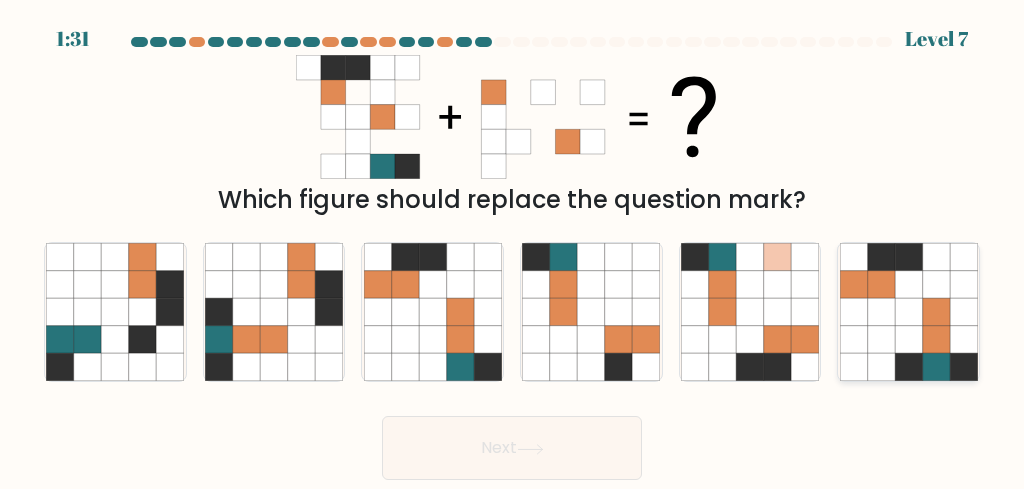 click 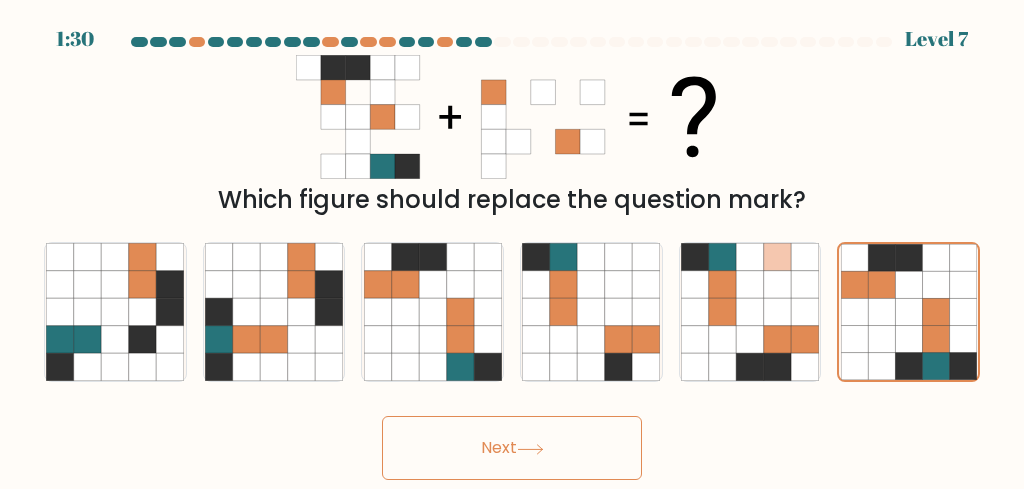 click on "Next" at bounding box center (512, 448) 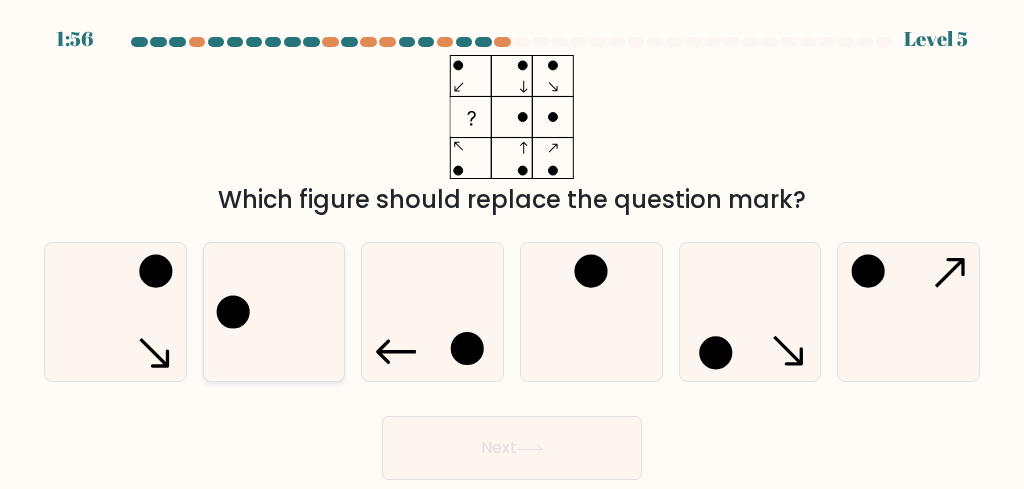 click 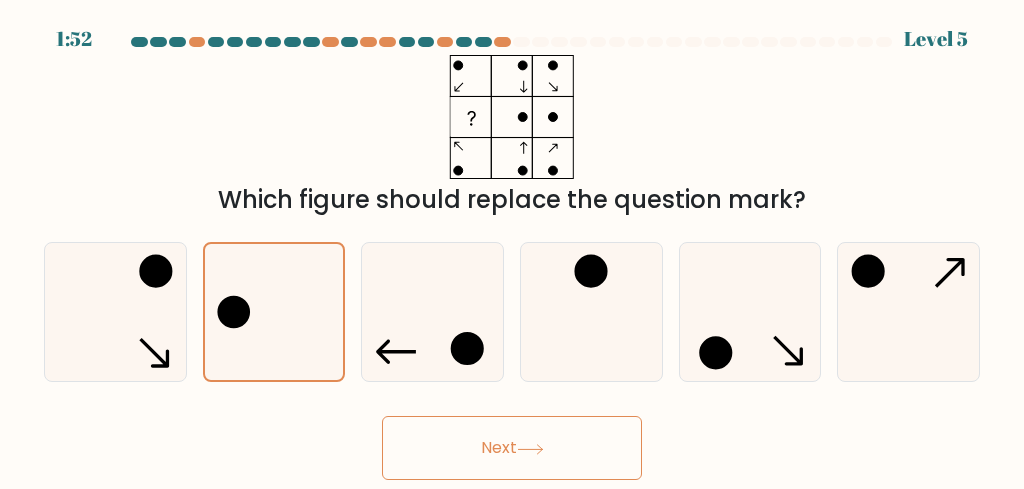 click on "Next" at bounding box center (512, 448) 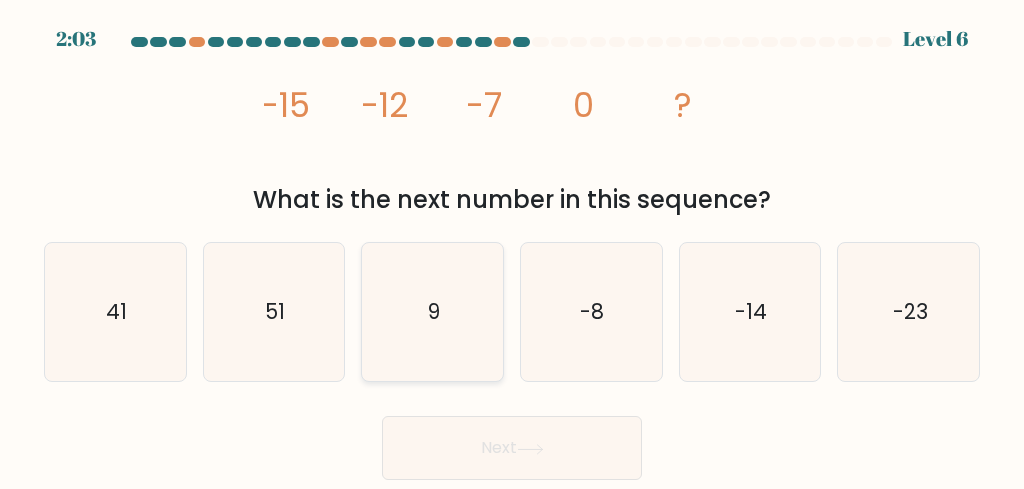 click on "9" 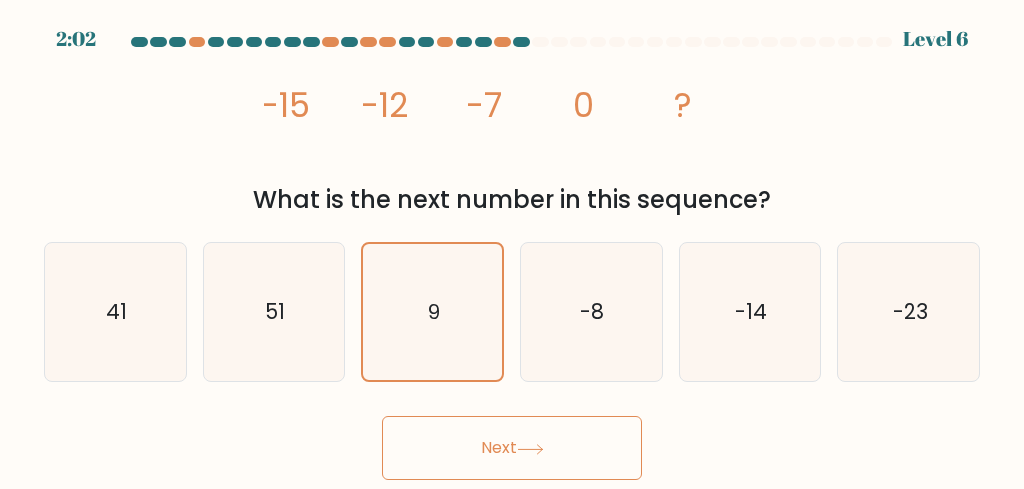 click on "Next" at bounding box center [512, 448] 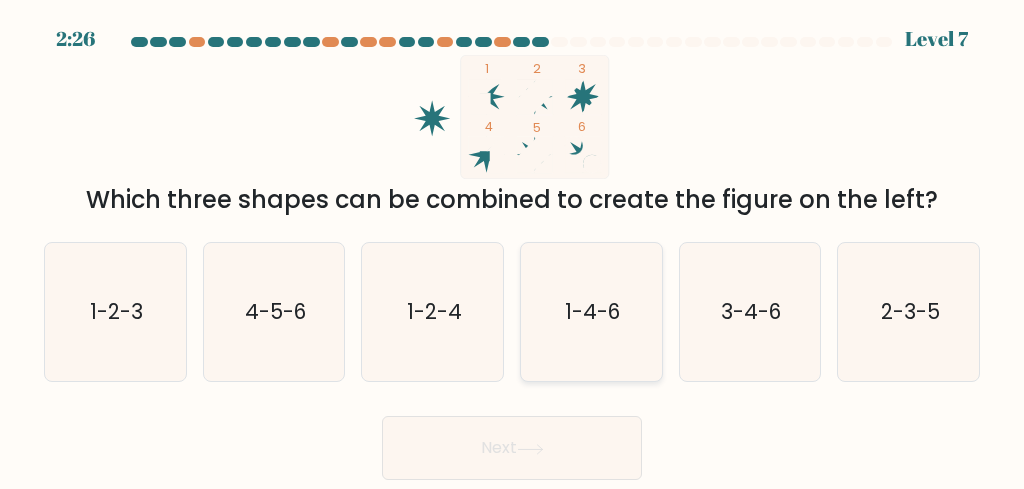 click on "1-4-6" 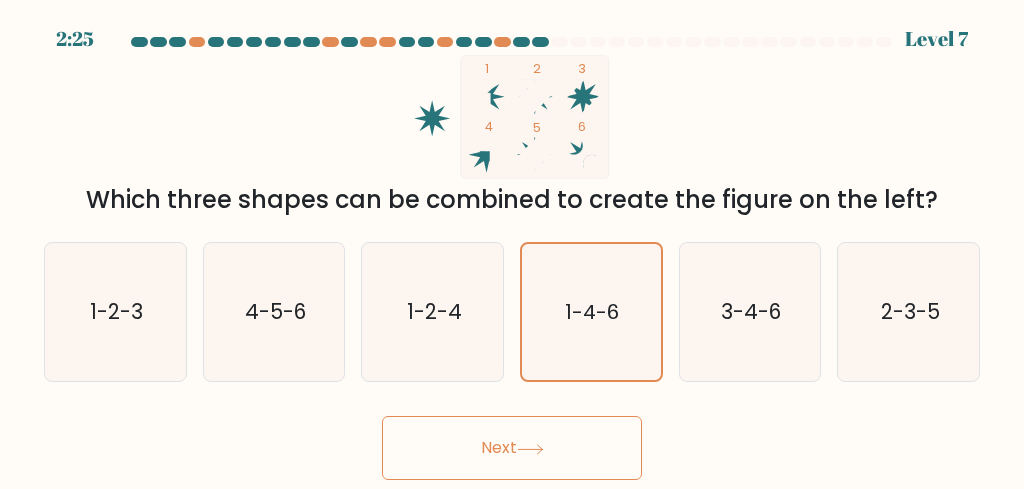 click on "Next" at bounding box center (512, 448) 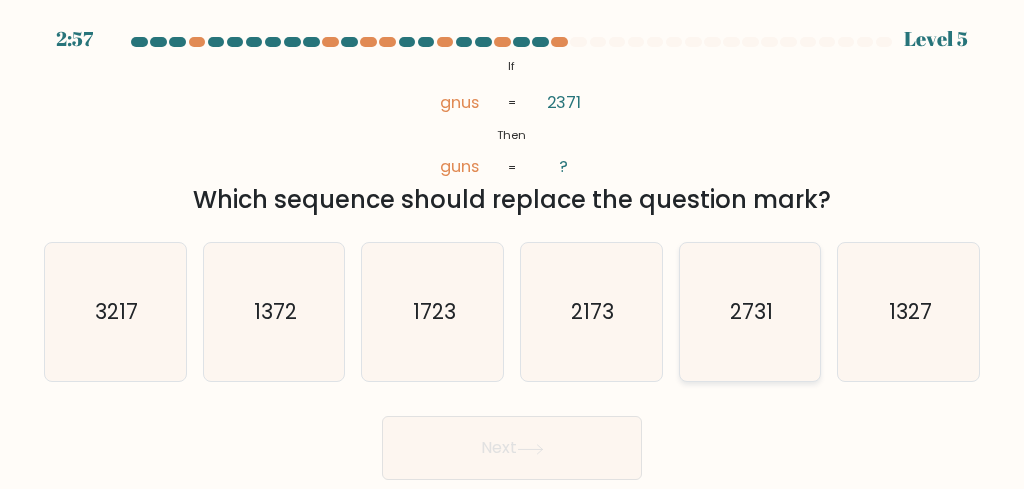 click on "2731" 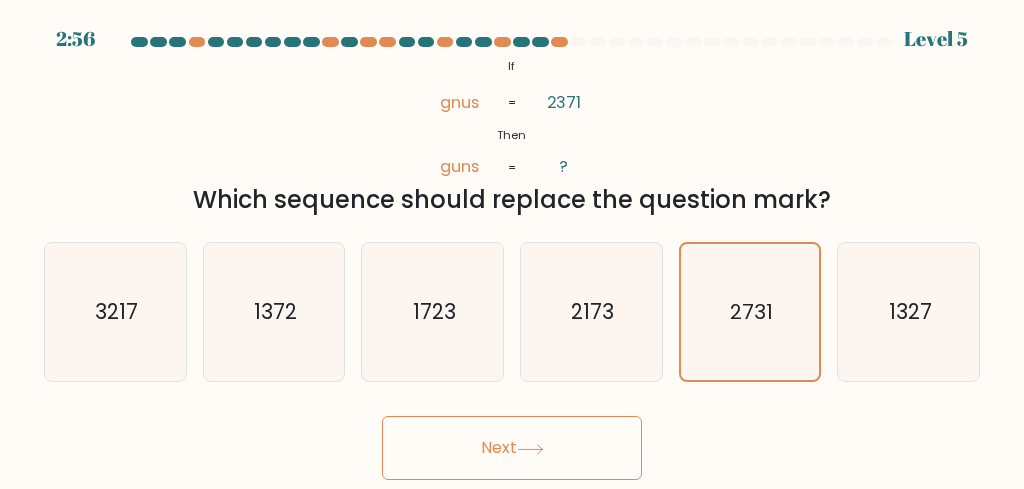 click on "Next" at bounding box center (512, 448) 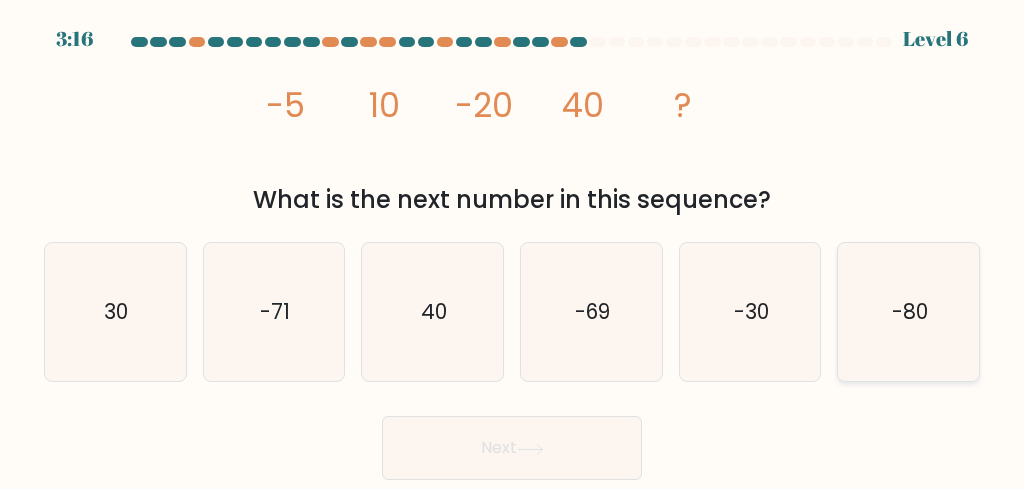 click on "-80" 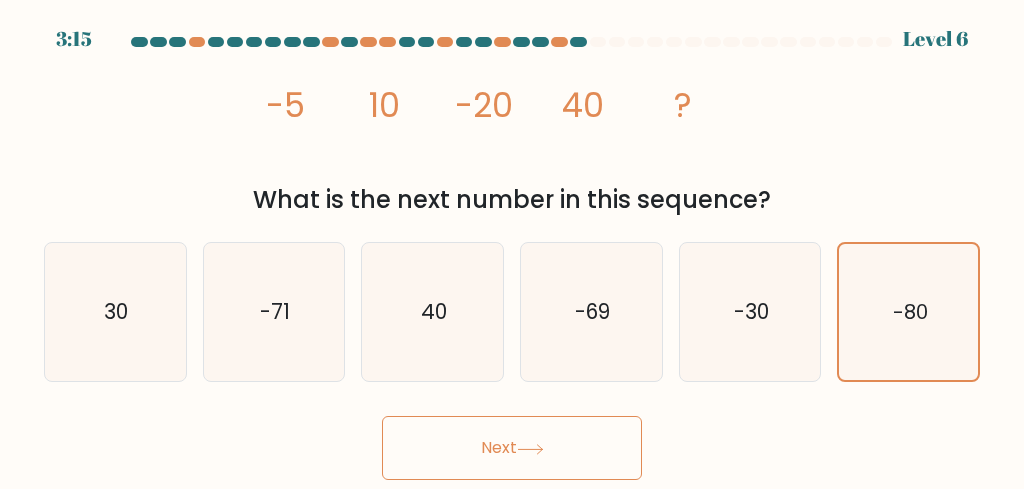 click on "Next" at bounding box center [512, 448] 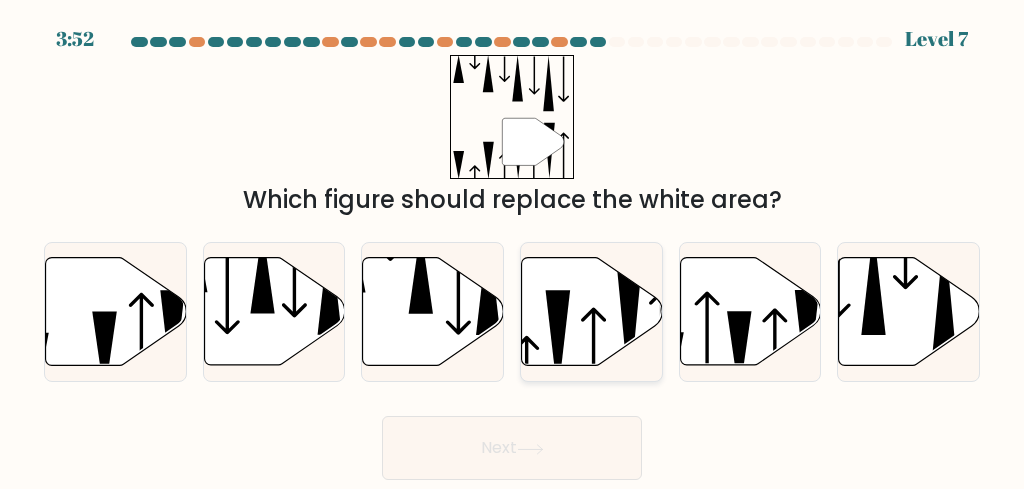click 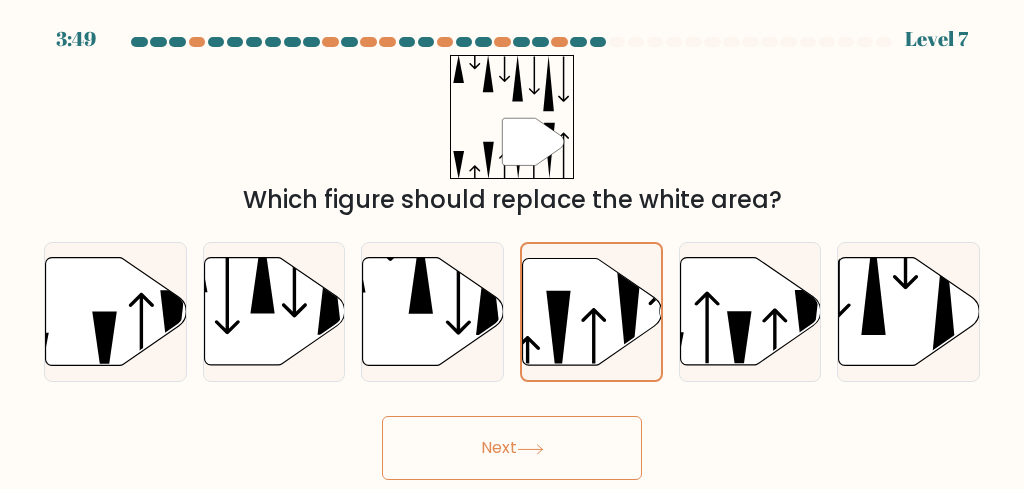 click on "Next" at bounding box center [512, 448] 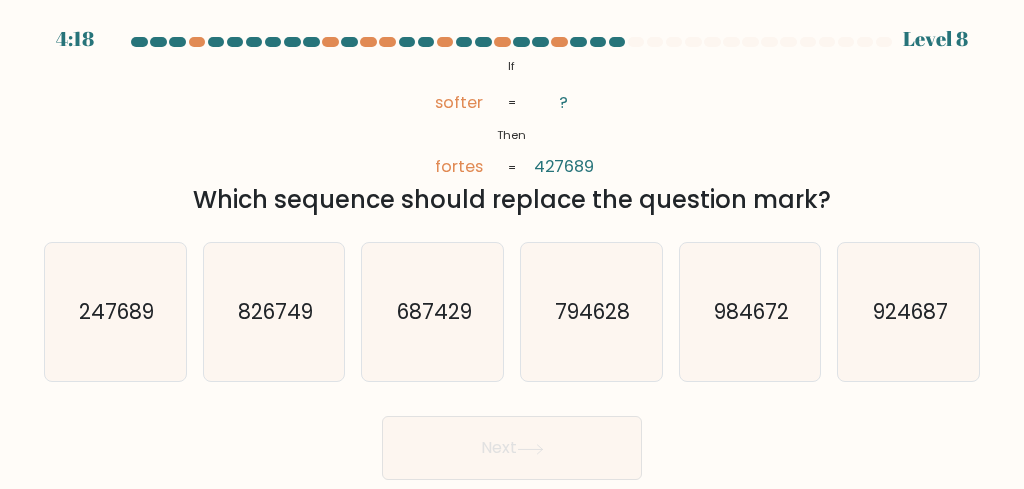 click at bounding box center [788, 42] 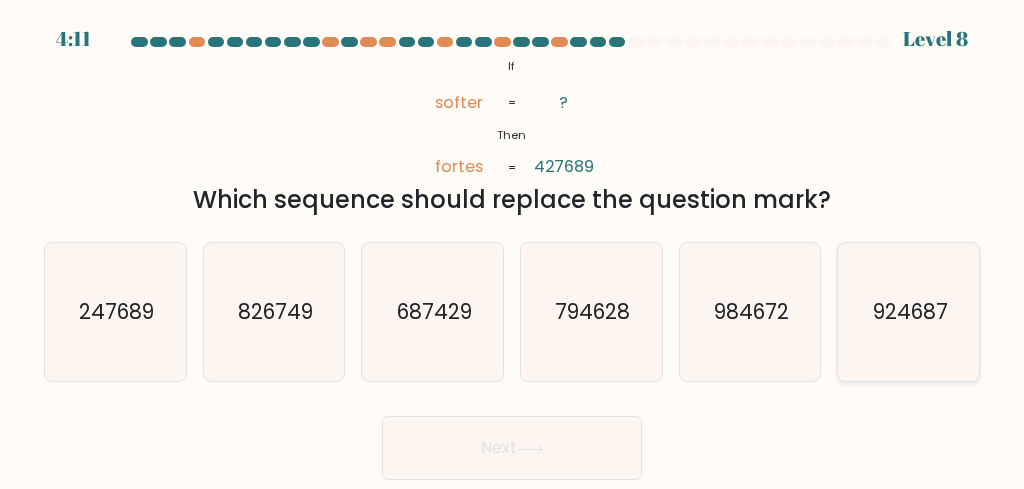 click on "924687" 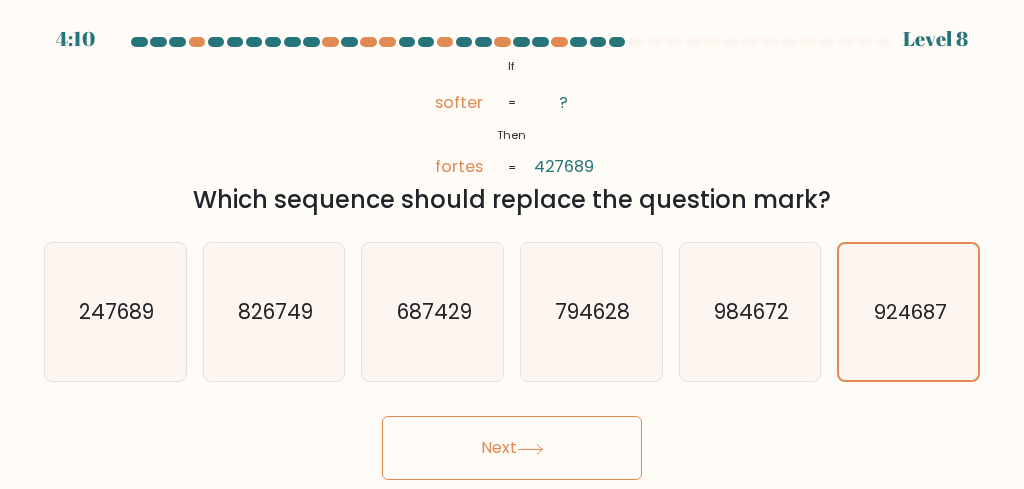 click on "Next" at bounding box center [512, 448] 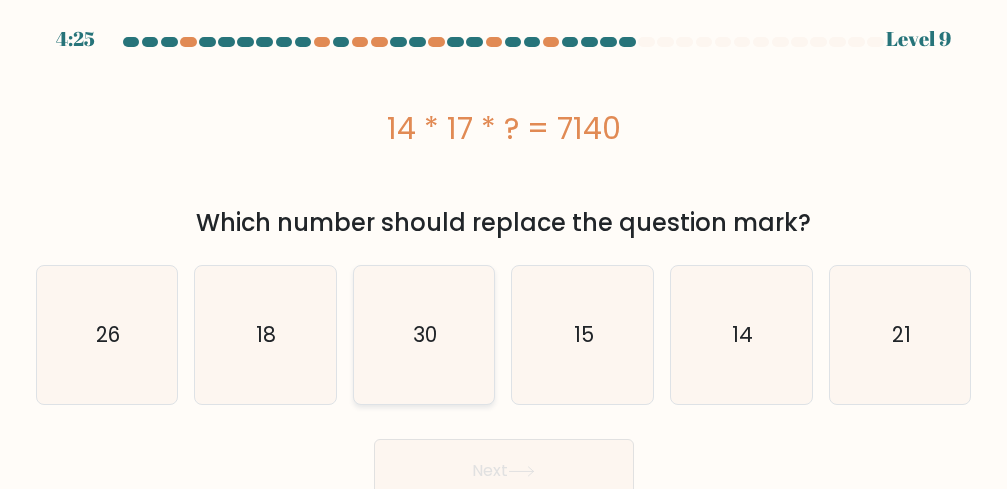 click on "30" 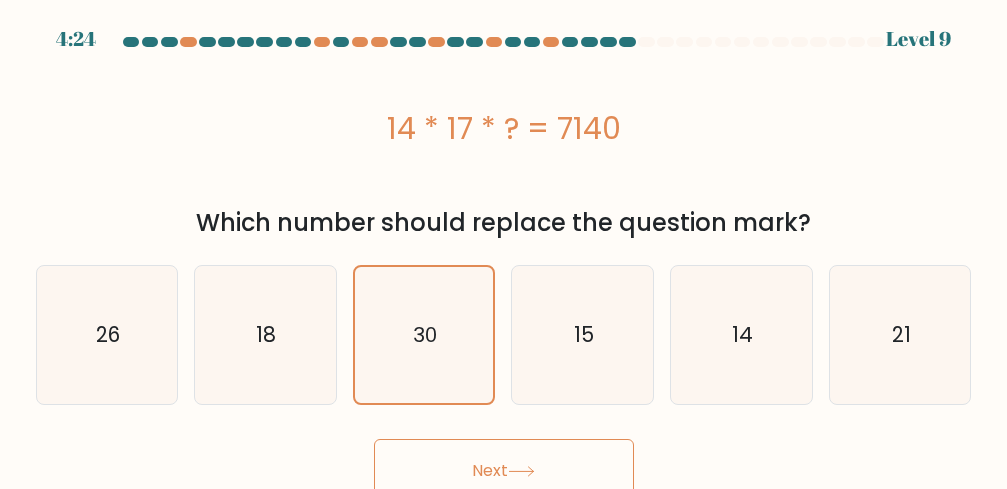 click on "Next" at bounding box center [504, 471] 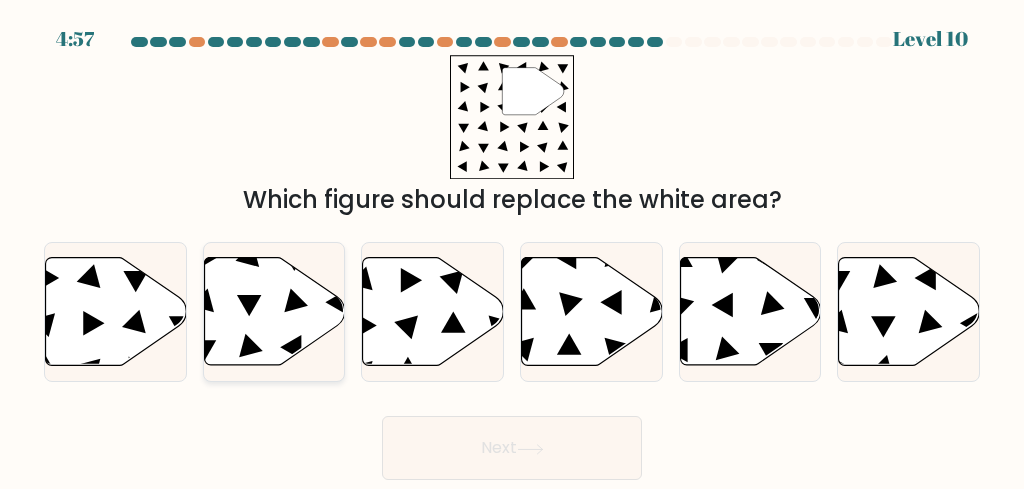 click 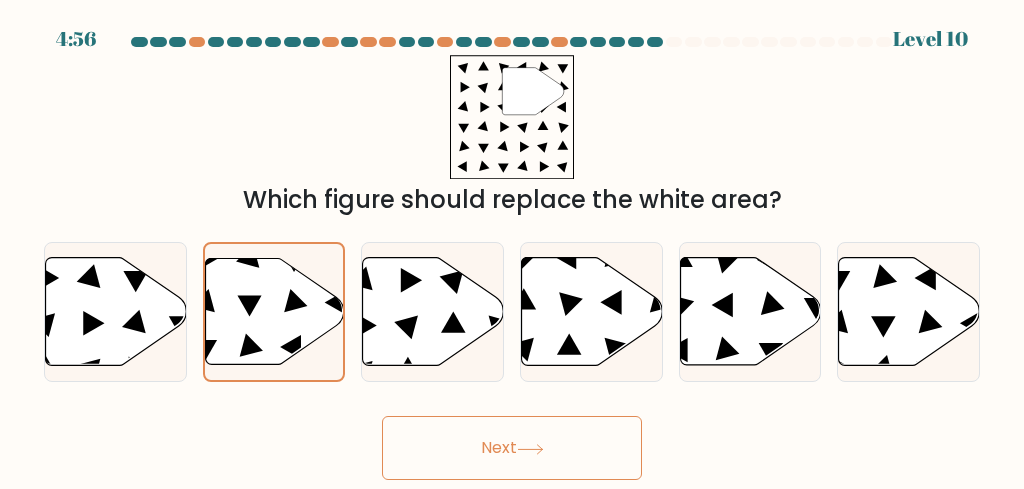 click on "Next" at bounding box center (512, 448) 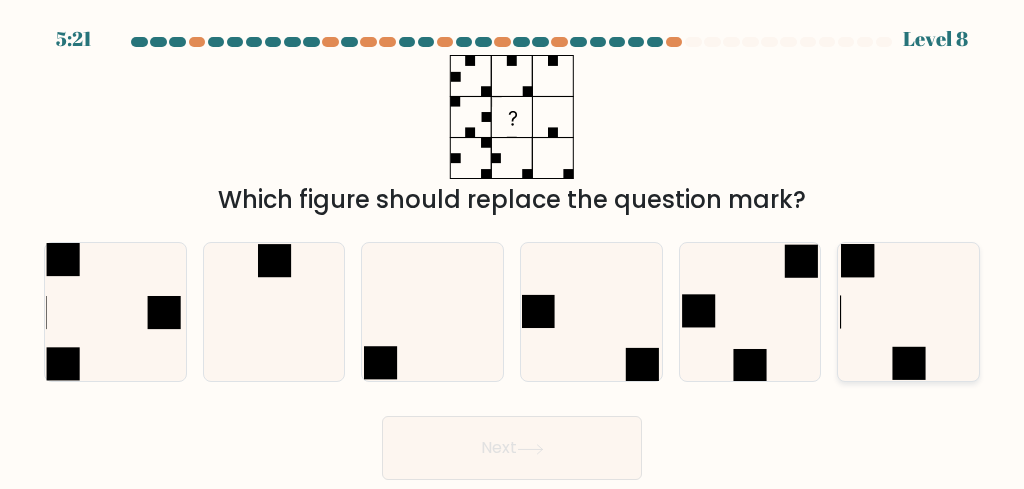 click 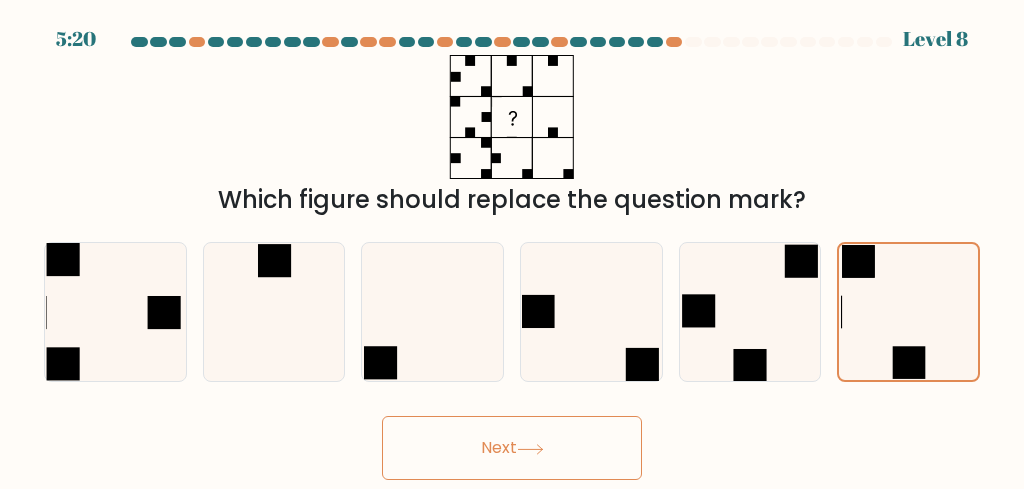 click on "Next" at bounding box center (512, 448) 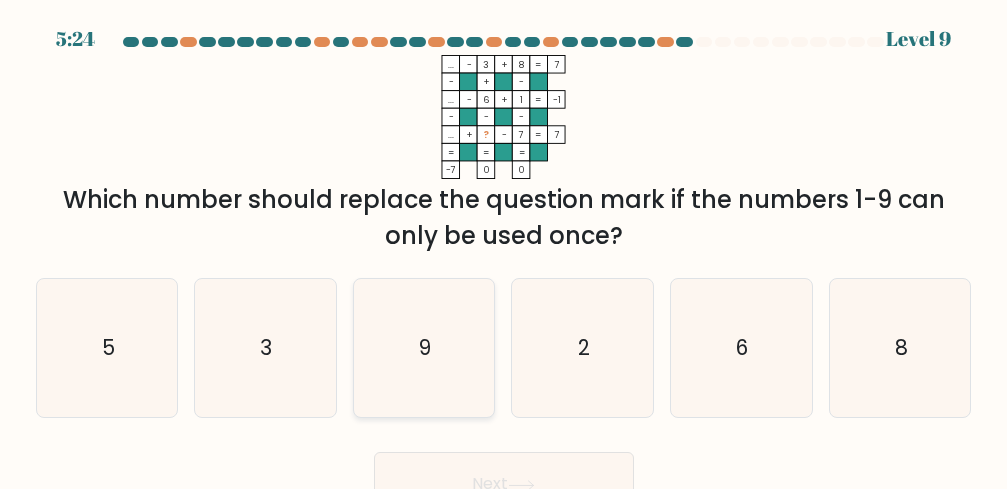 click on "9" 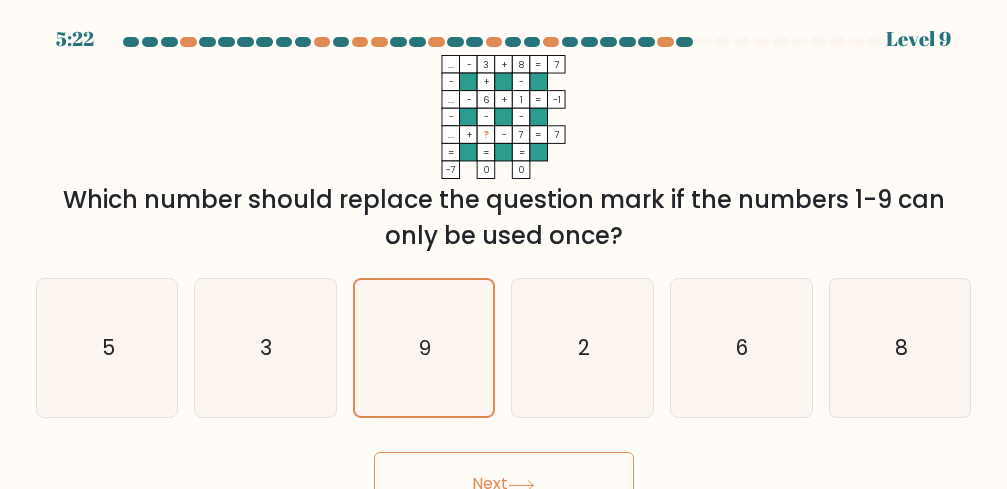 click on "Next" at bounding box center (504, 484) 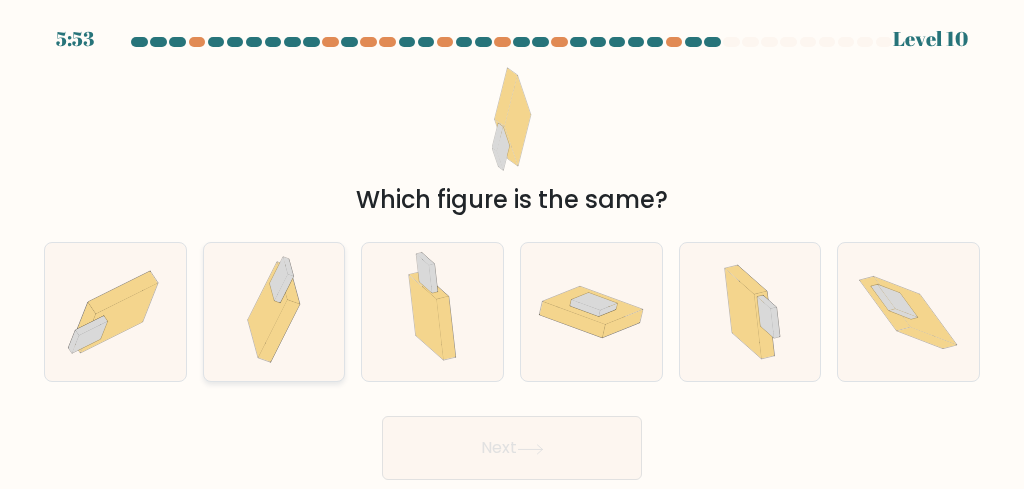 click 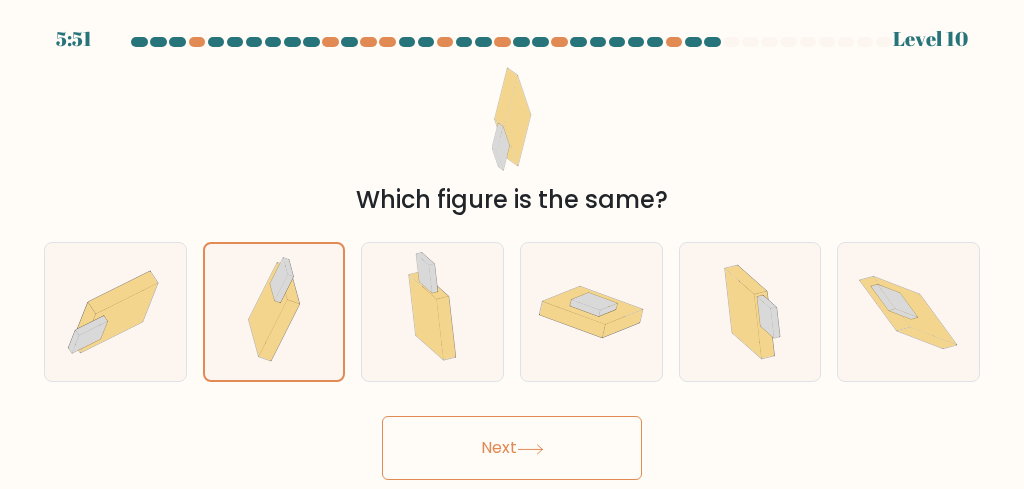 click on "Next" at bounding box center (512, 448) 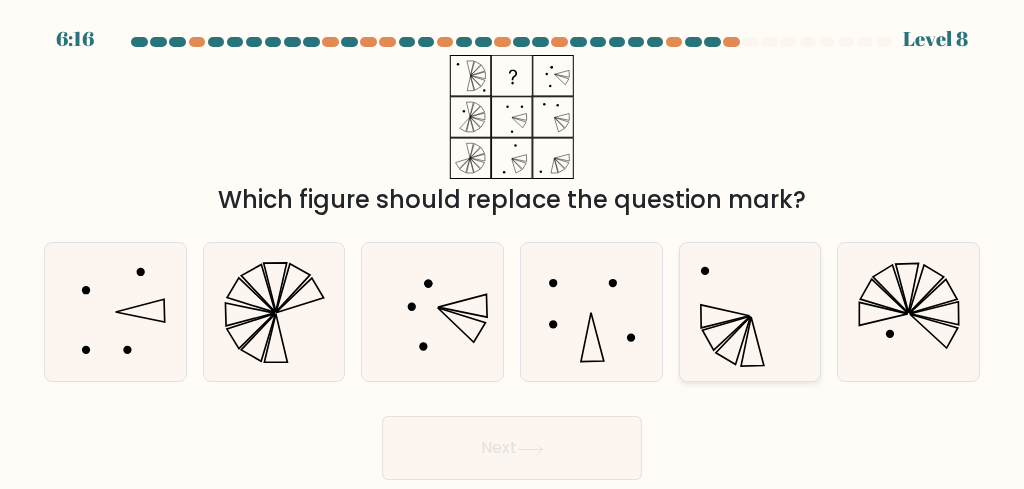 click 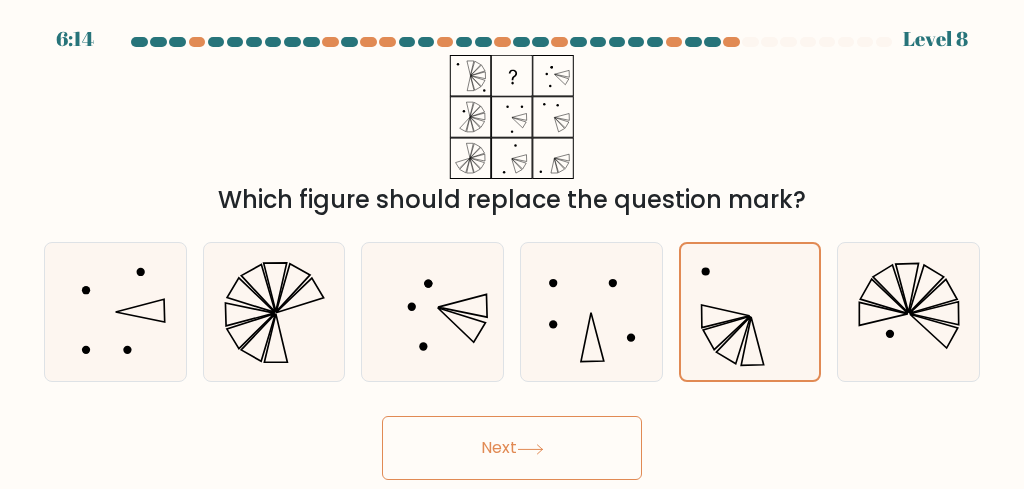 click on "Next" at bounding box center [512, 448] 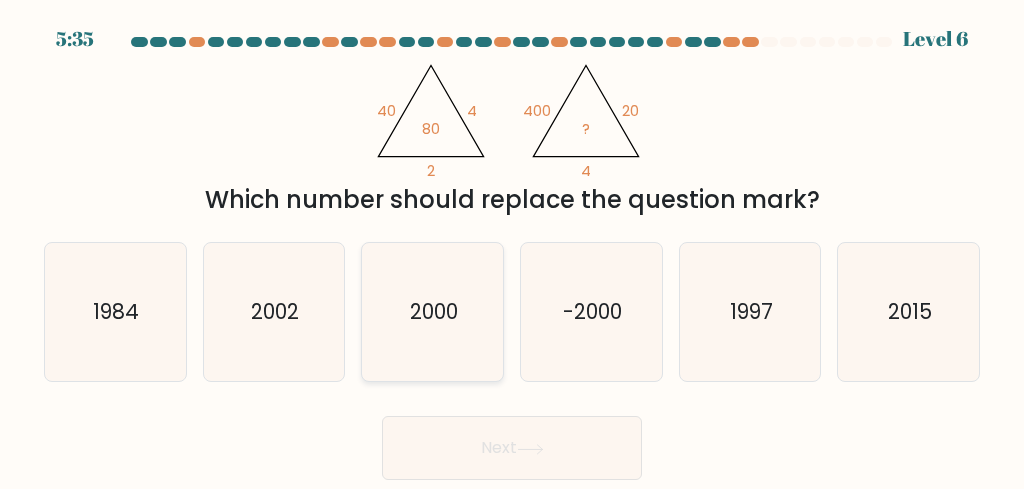 click on "2000" 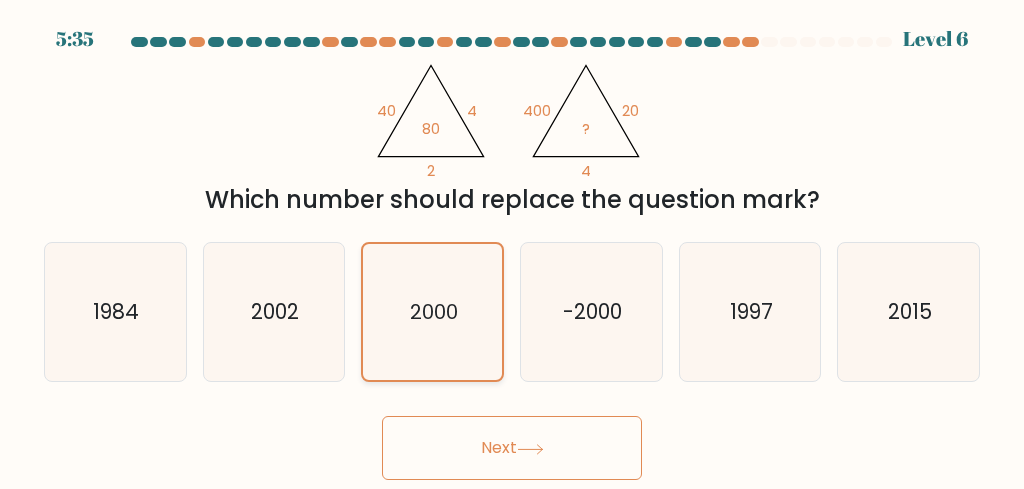 click on "2000" 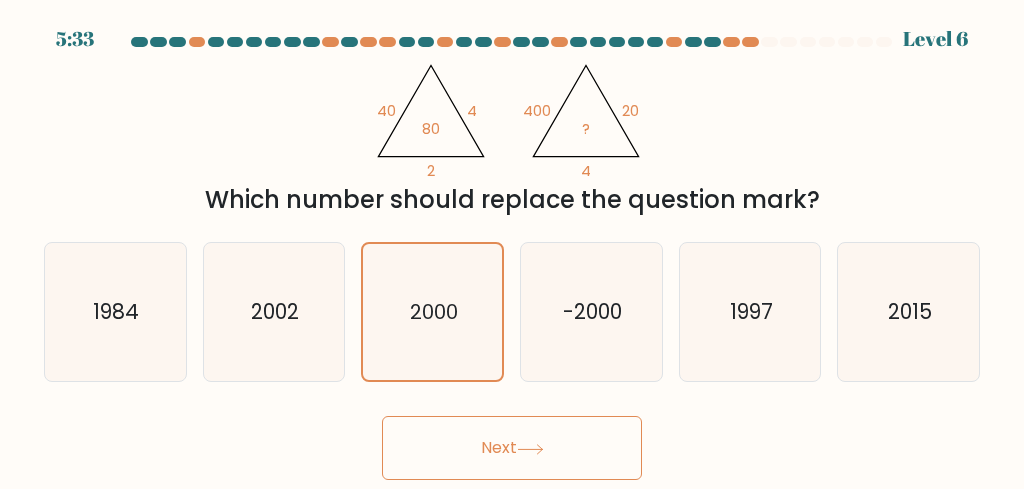 click on "Next" at bounding box center [512, 448] 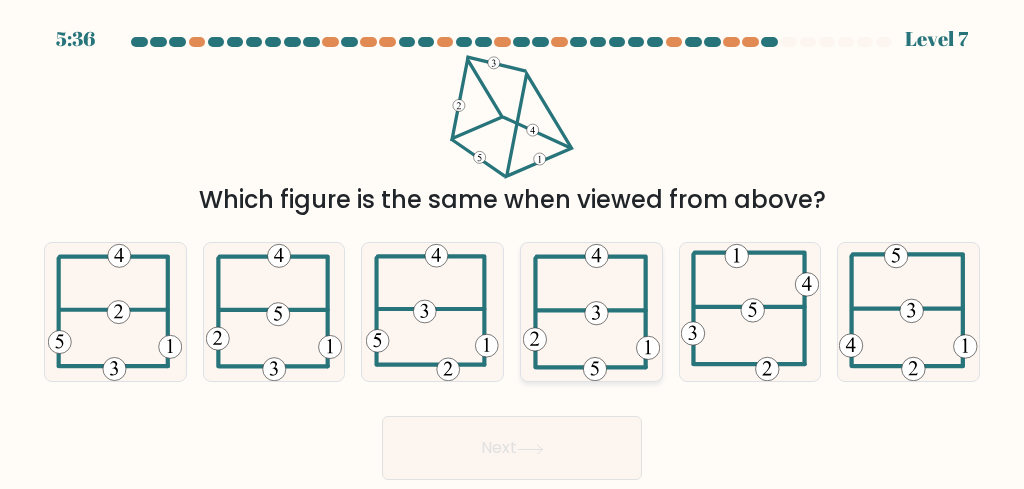click 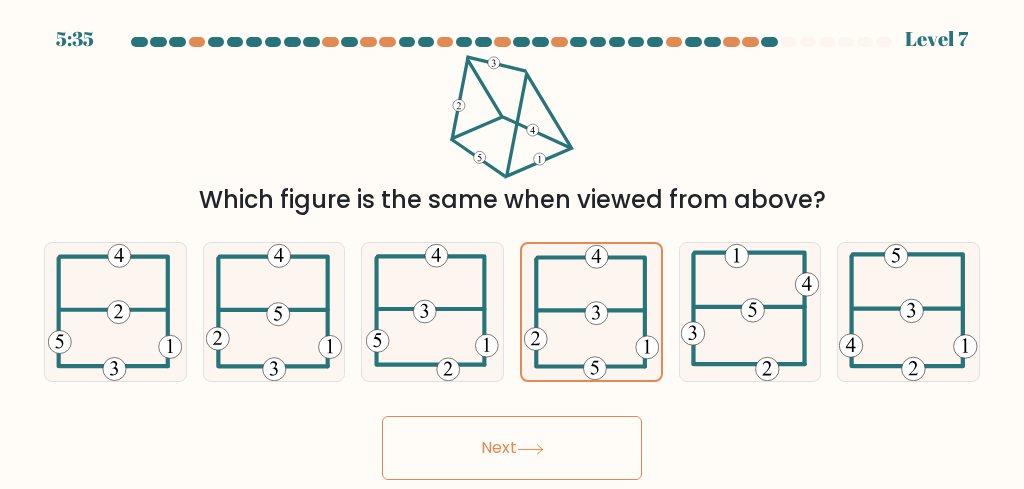 click 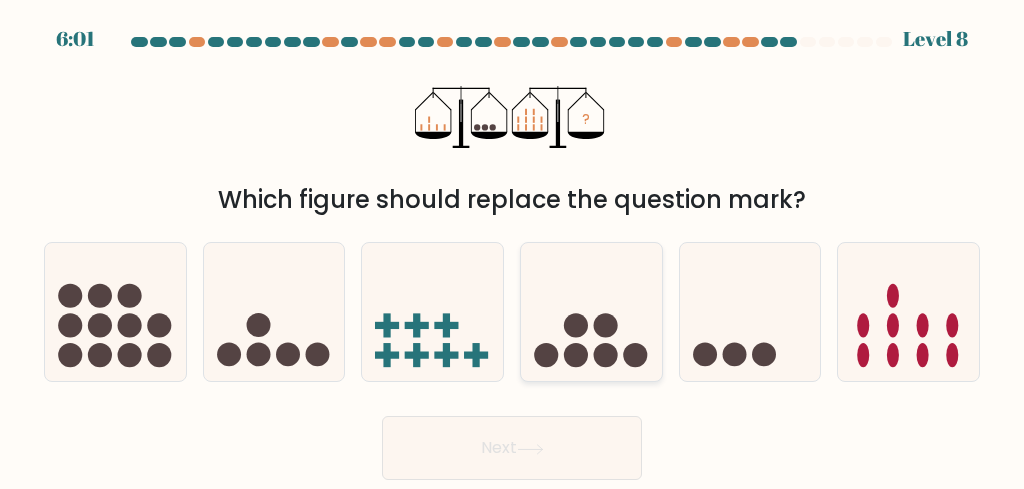 click 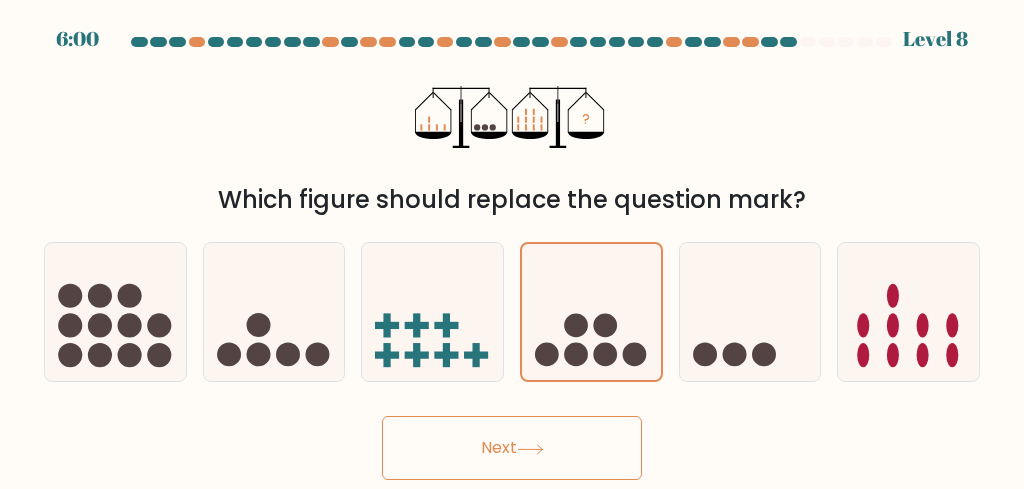 click on "Next" at bounding box center (512, 448) 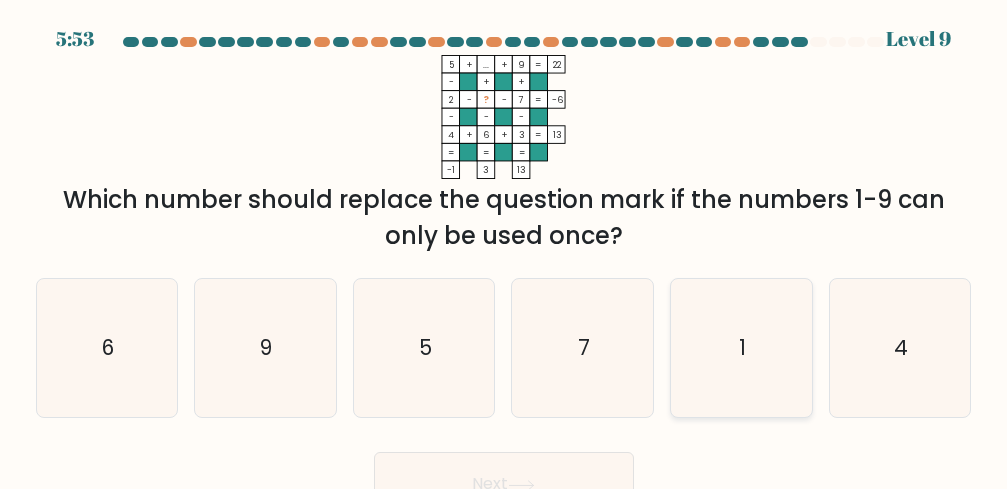 click on "1" 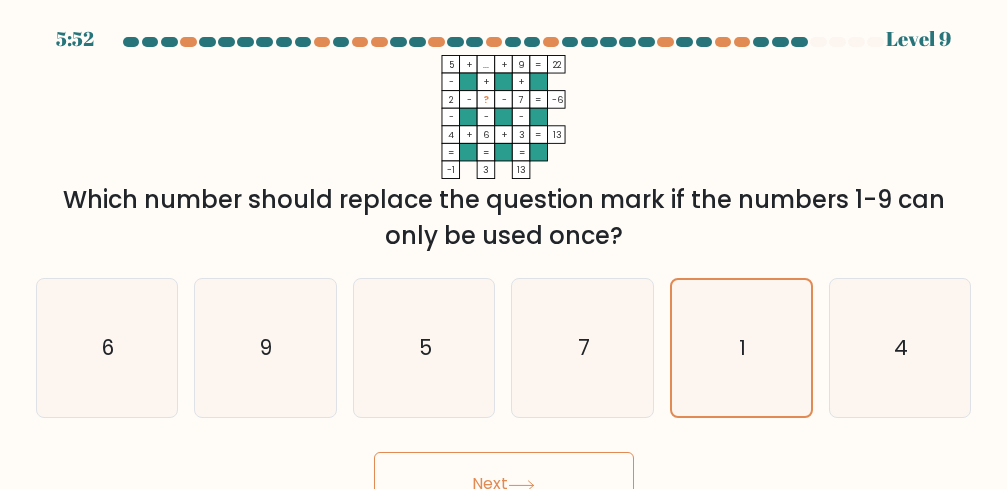 click on "Next" at bounding box center (504, 484) 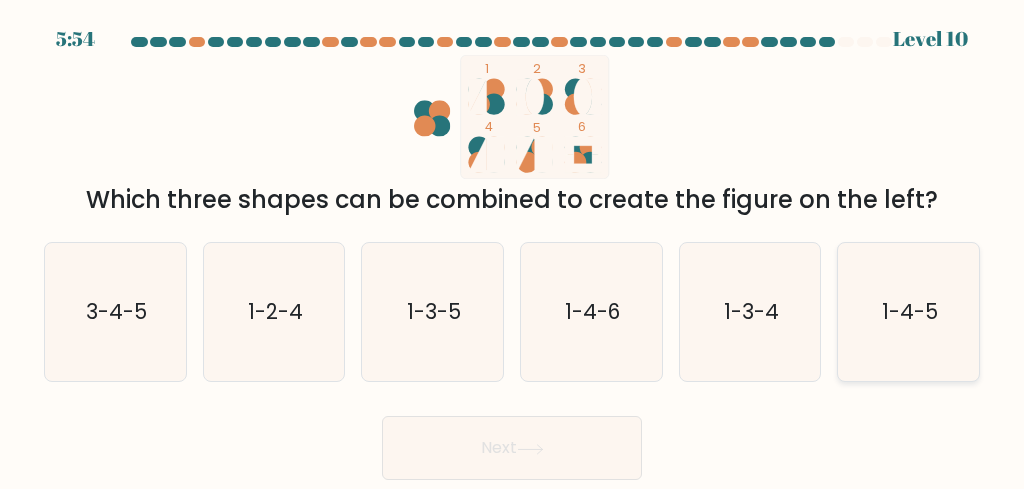 click on "1-4-5" 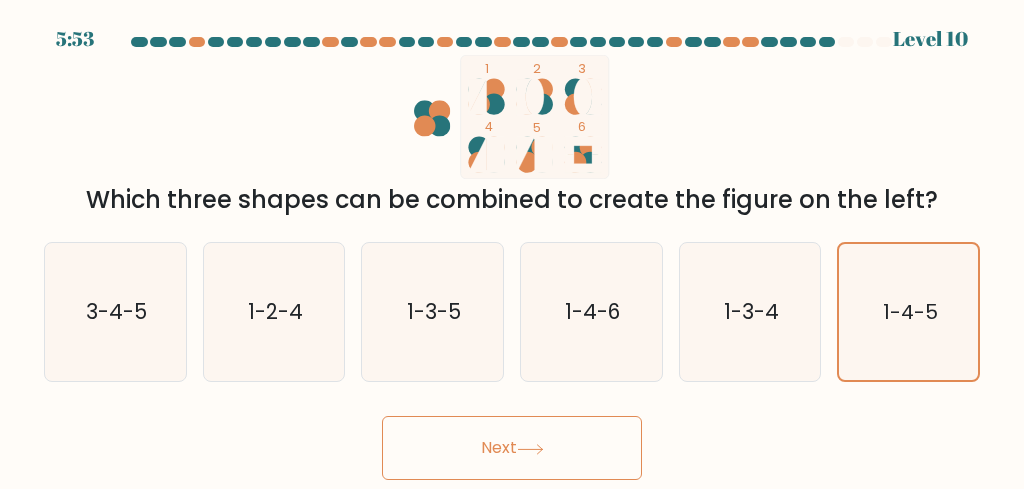 click on "Next" at bounding box center [512, 448] 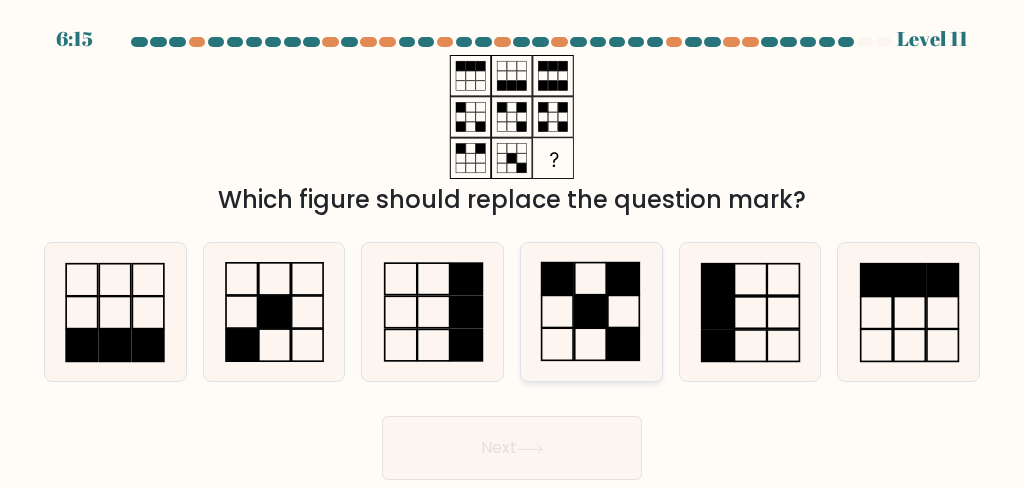 click 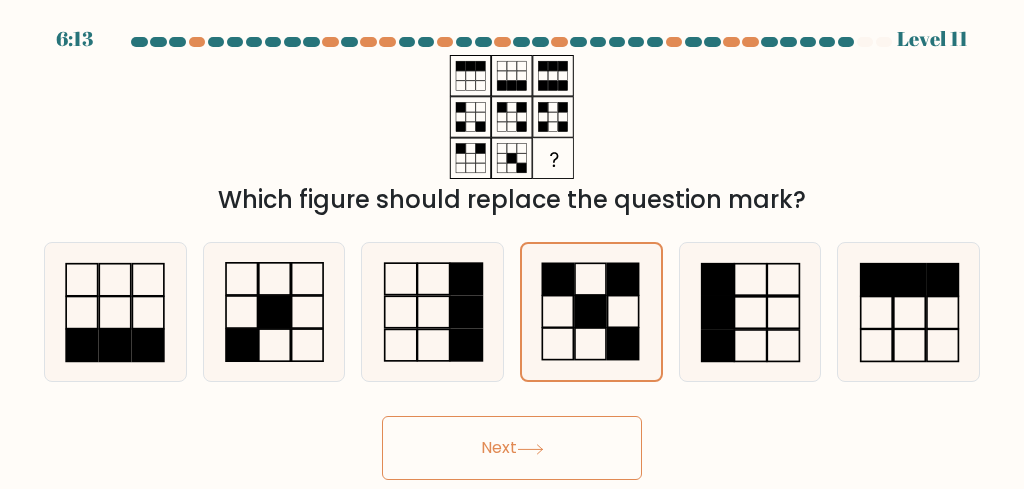 click on "Next" at bounding box center (512, 448) 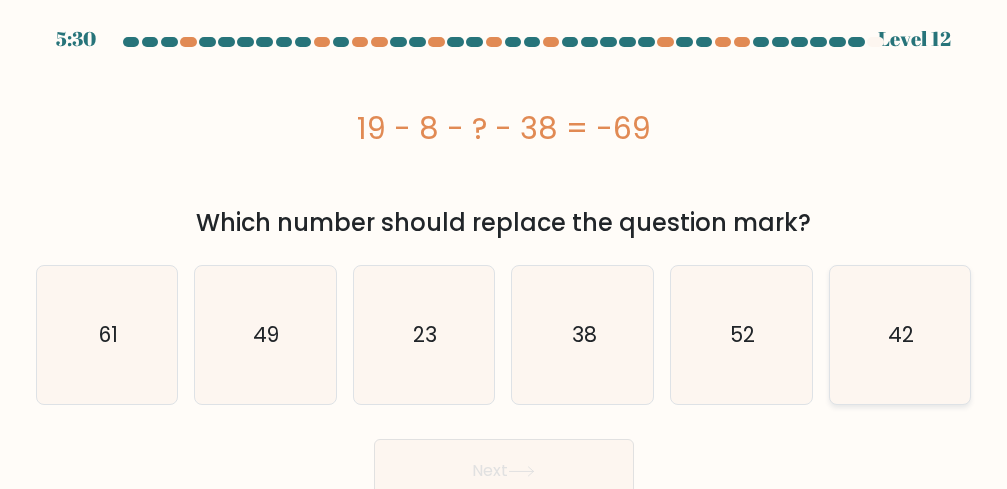 click on "42" 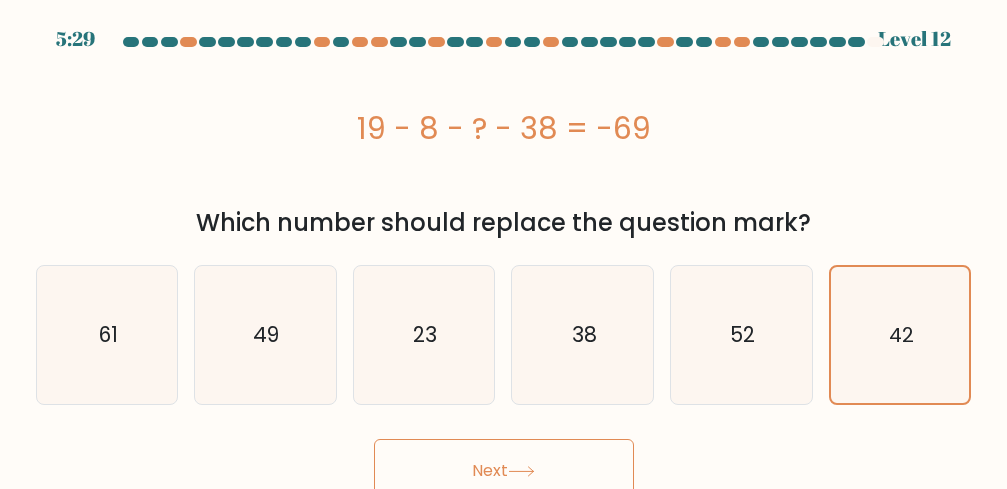 click on "Next" at bounding box center (504, 471) 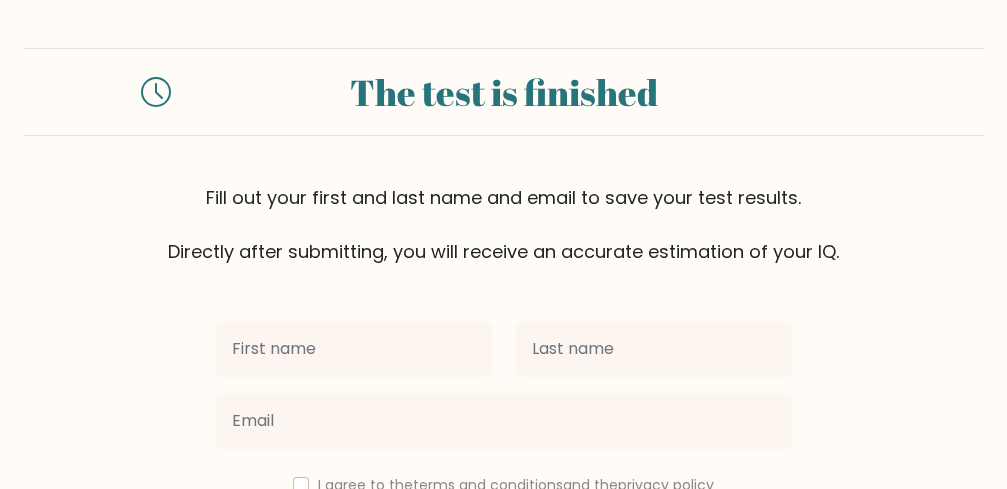 scroll, scrollTop: 0, scrollLeft: 0, axis: both 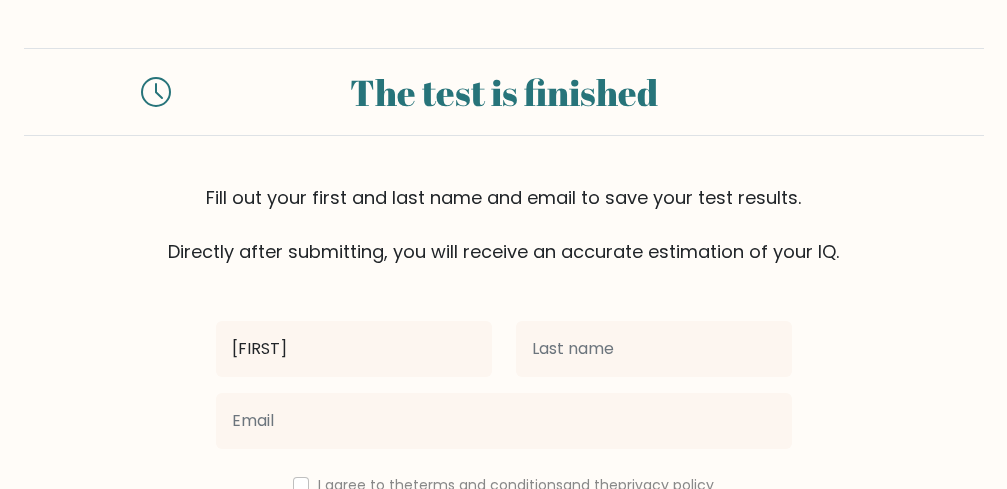type on "[FIRST]" 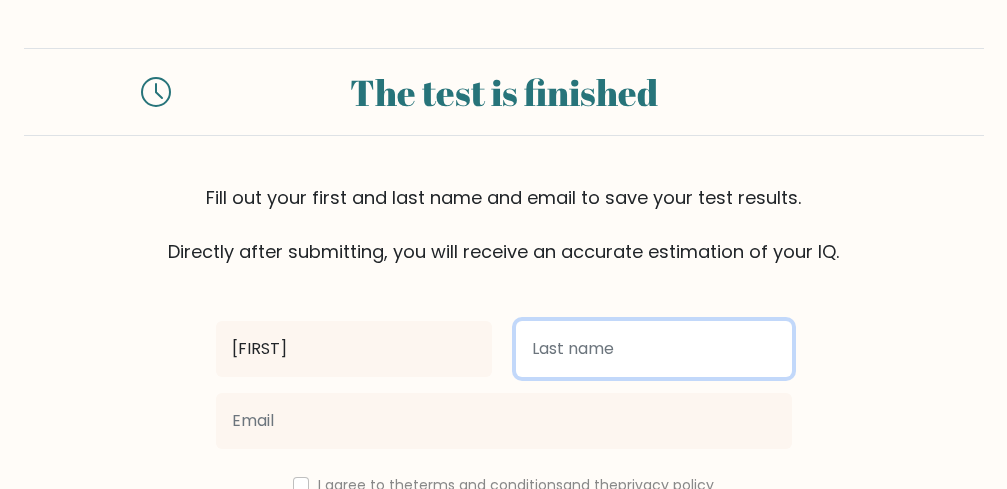 click at bounding box center [654, 349] 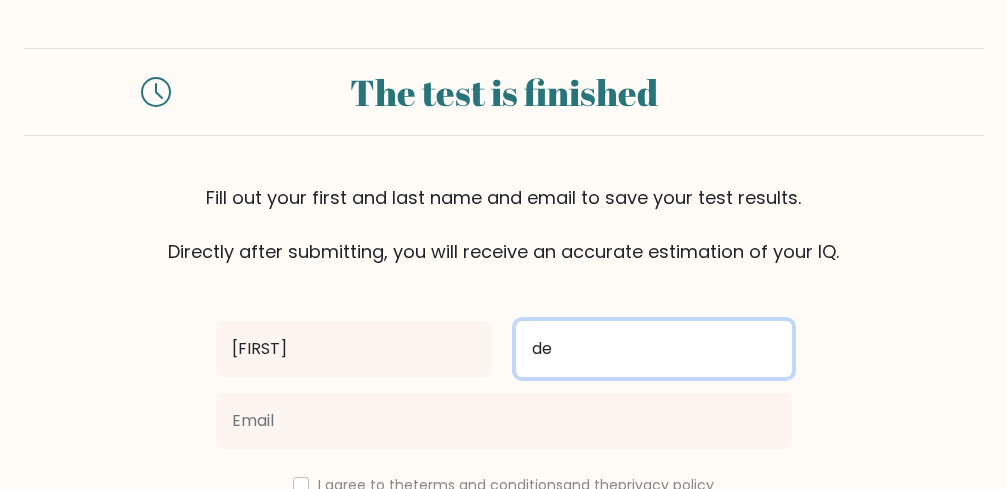 type on "d" 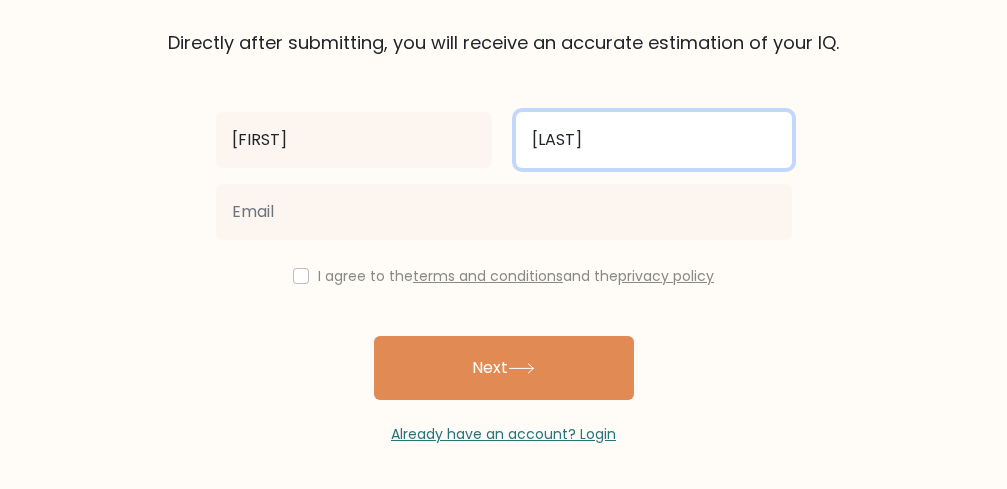 scroll, scrollTop: 213, scrollLeft: 0, axis: vertical 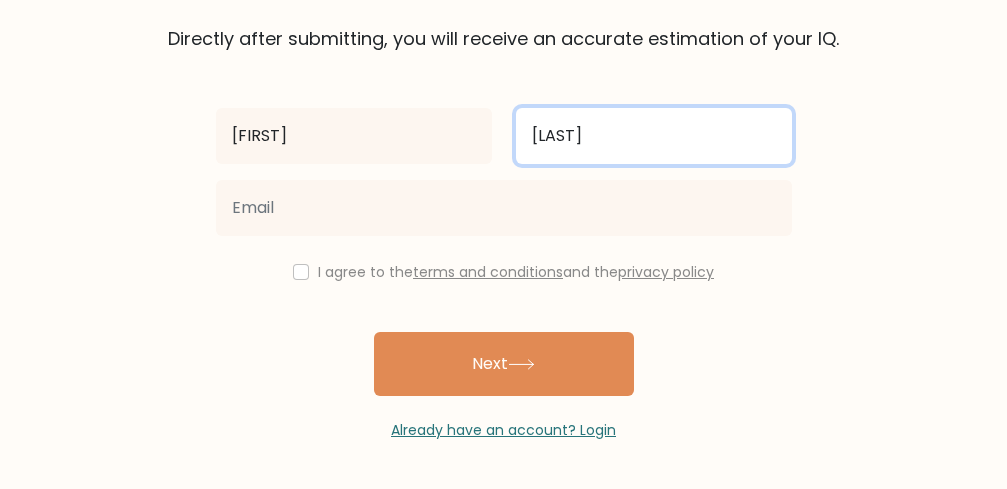 type on "Delgado" 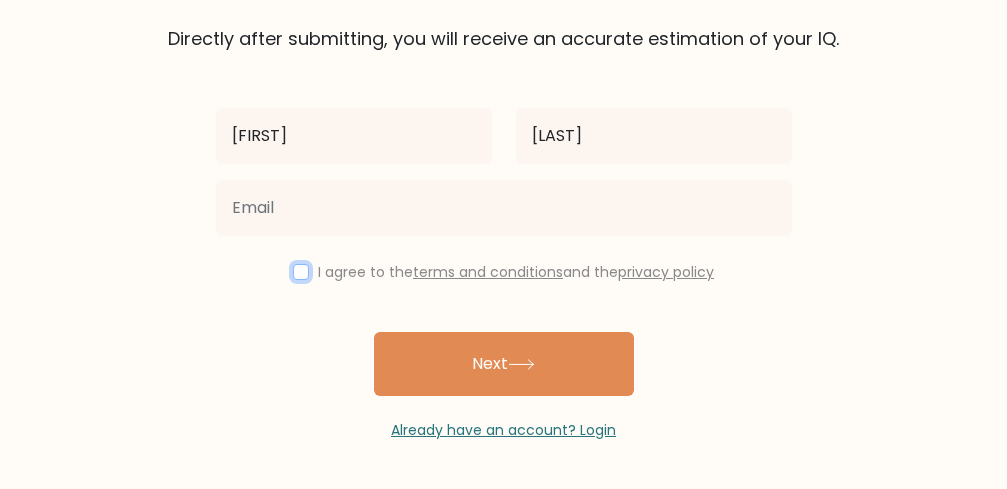 click at bounding box center (301, 272) 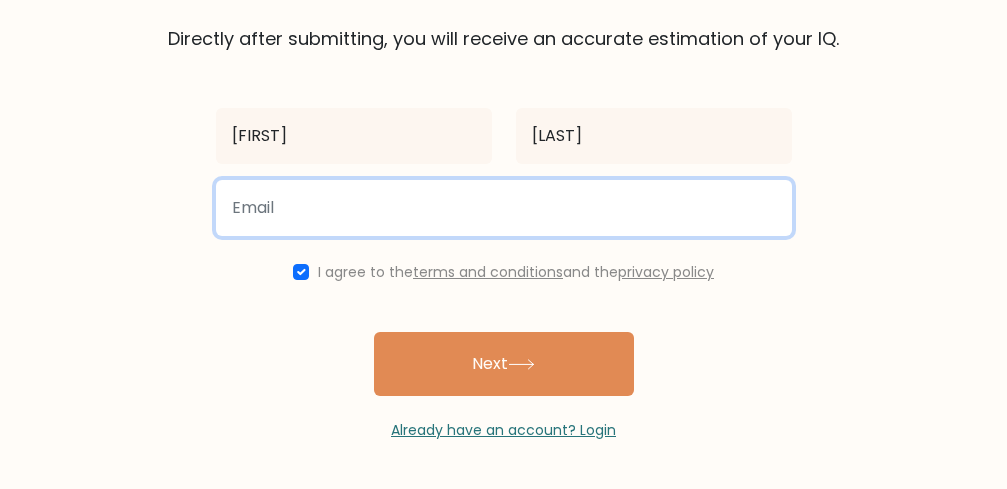 click at bounding box center (504, 208) 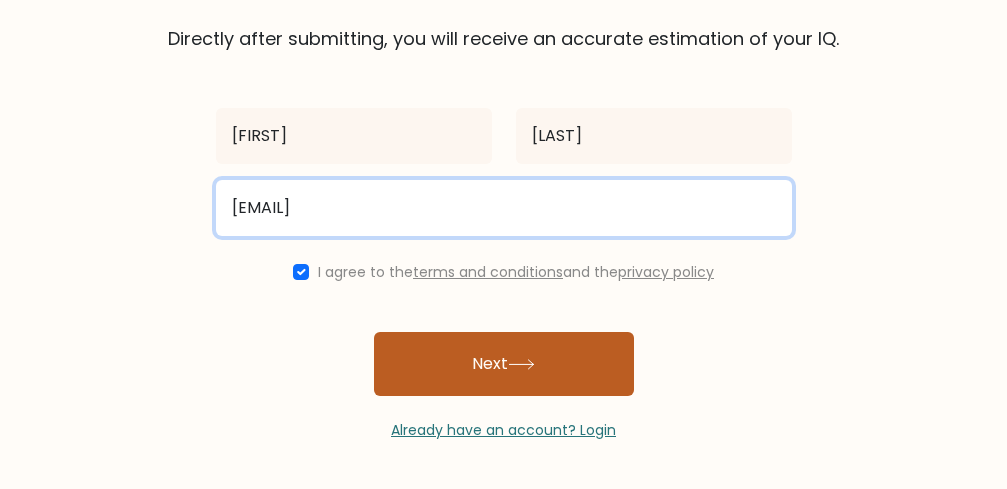 type on "ara.b54delgado@gmail.com" 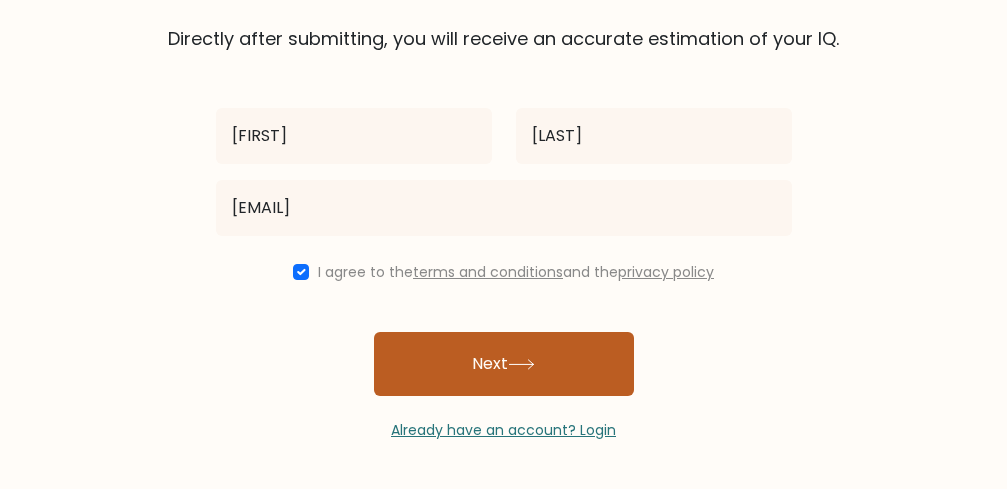 click on "Next" at bounding box center (504, 364) 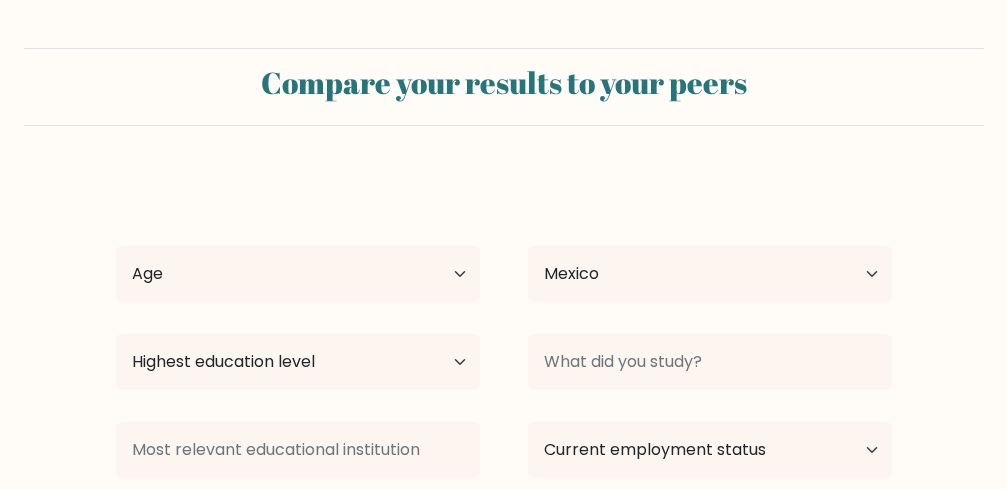 select on "MX" 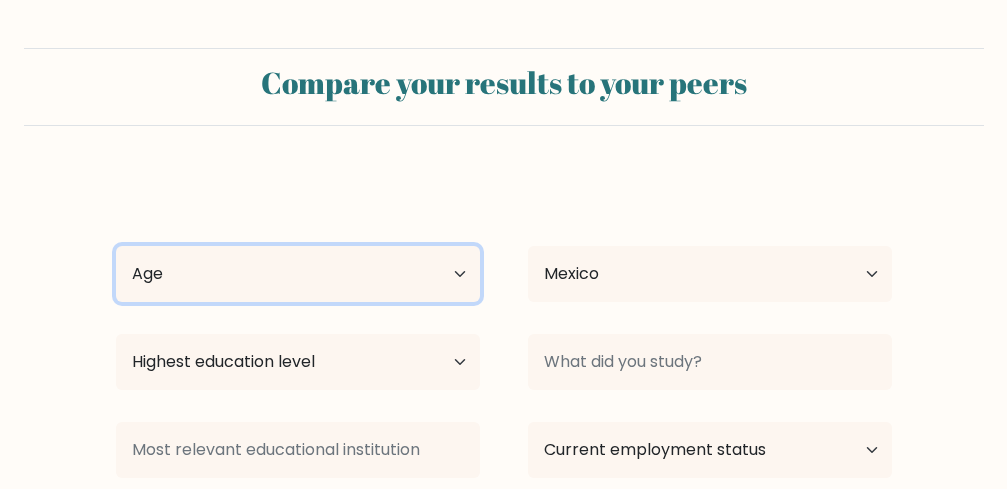 click on "Age
Under 18 years old
18-24 years old
25-34 years old
35-44 years old
45-54 years old
55-64 years old
65 years old and above" at bounding box center [298, 274] 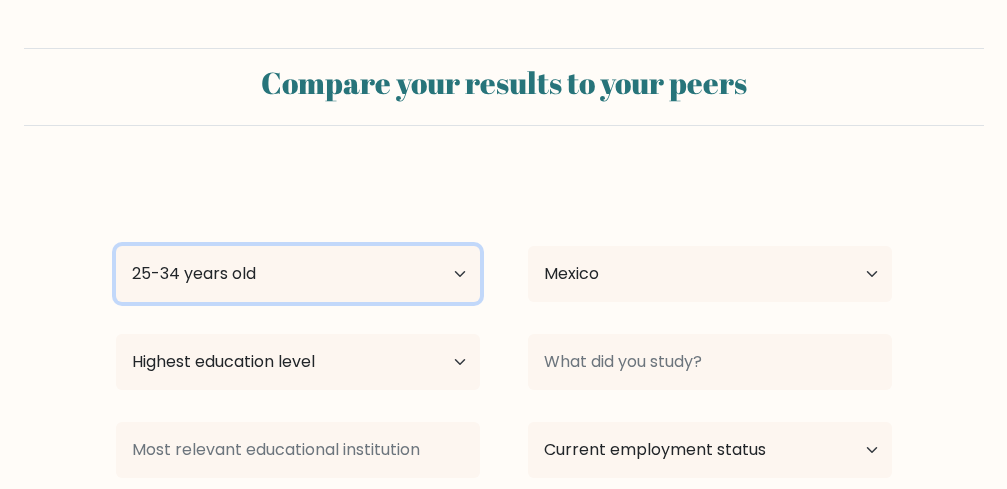 click on "Age
Under 18 years old
18-24 years old
25-34 years old
35-44 years old
45-54 years old
55-64 years old
65 years old and above" at bounding box center (298, 274) 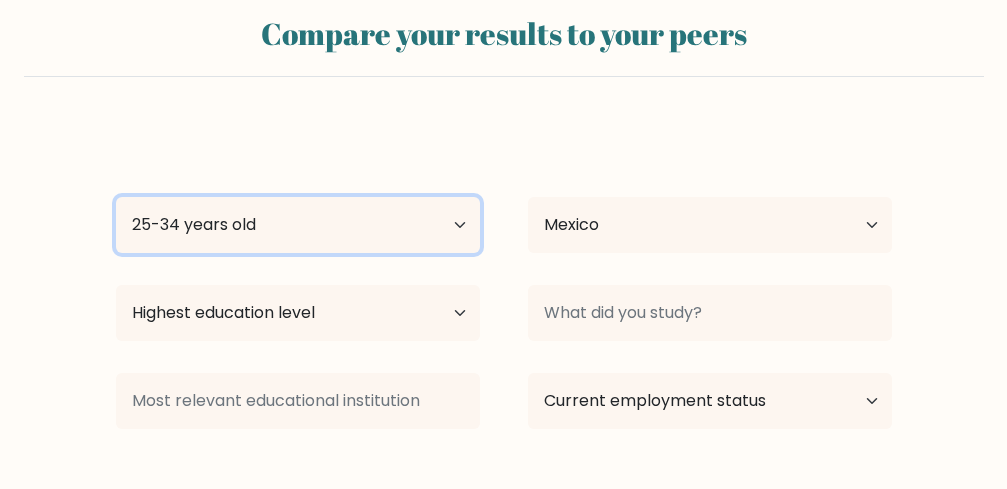 scroll, scrollTop: 120, scrollLeft: 0, axis: vertical 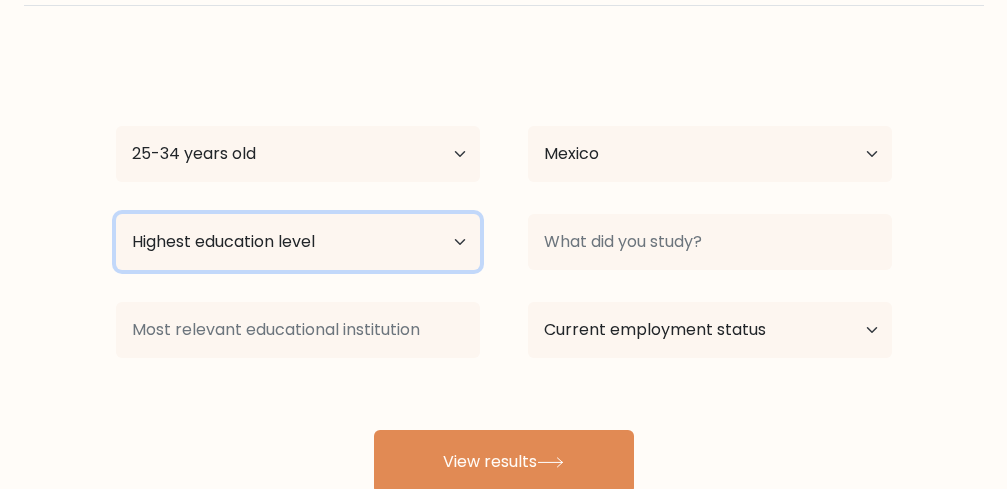 click on "Highest education level
No schooling
Primary
Lower Secondary
Upper Secondary
Occupation Specific
Bachelor's degree
Master's degree
Doctoral degree" at bounding box center [298, 242] 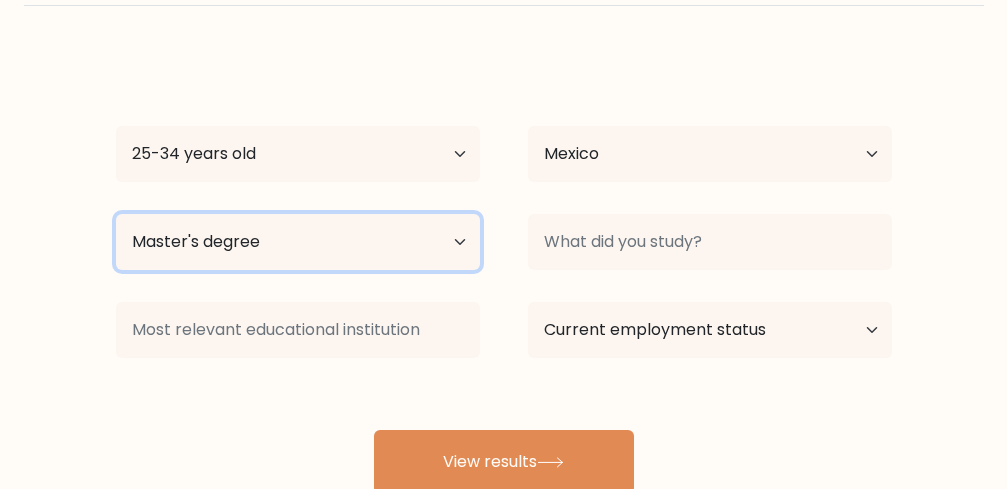 click on "Highest education level
No schooling
Primary
Lower Secondary
Upper Secondary
Occupation Specific
Bachelor's degree
Master's degree
Doctoral degree" at bounding box center [298, 242] 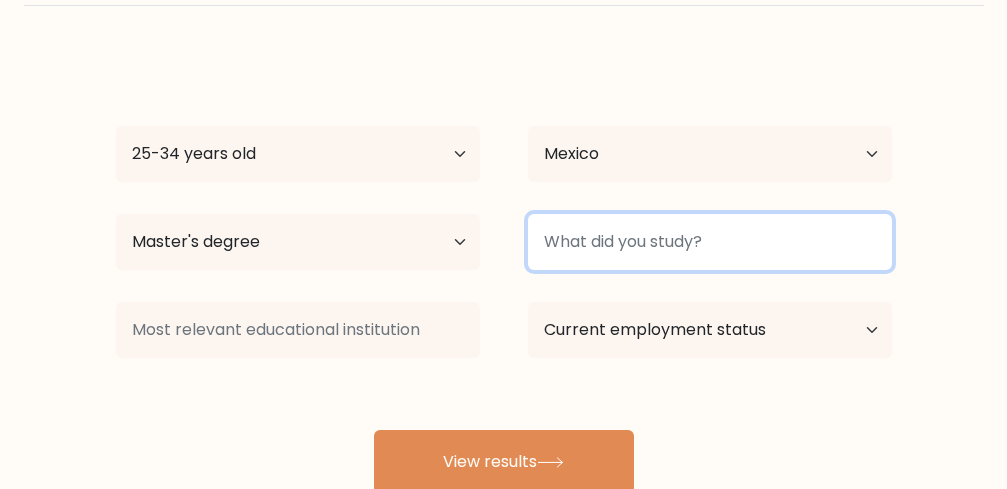 click at bounding box center (710, 242) 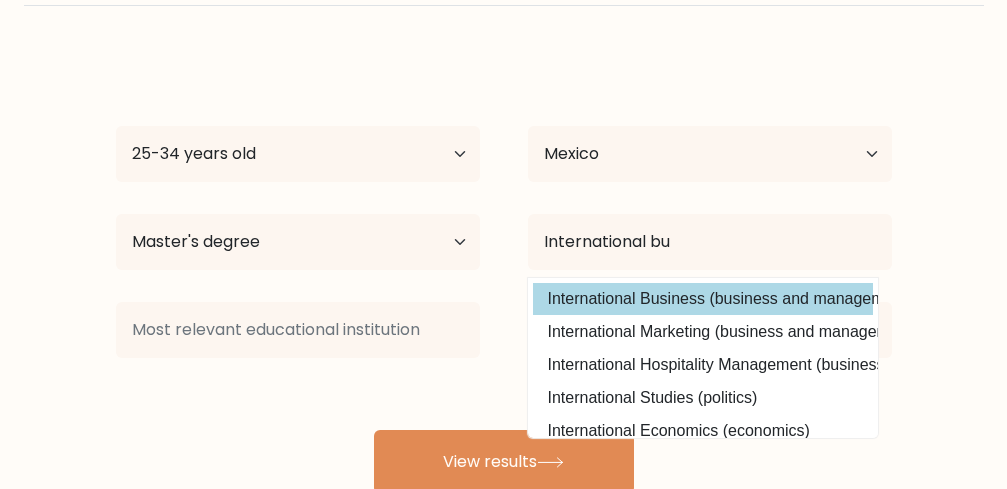 click on "International Business (business and management)" at bounding box center [703, 299] 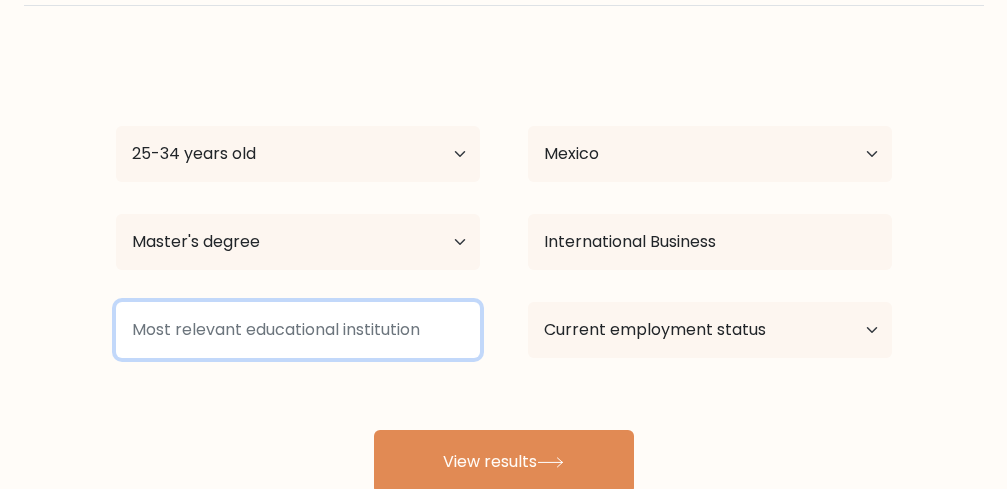 click at bounding box center [298, 330] 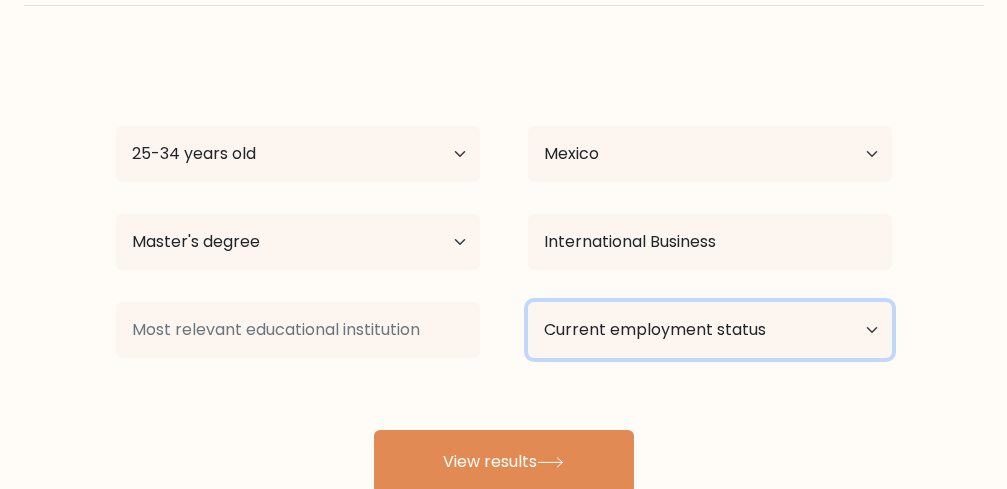 click on "Current employment status
Employed
Student
Retired
Other / prefer not to answer" at bounding box center (710, 330) 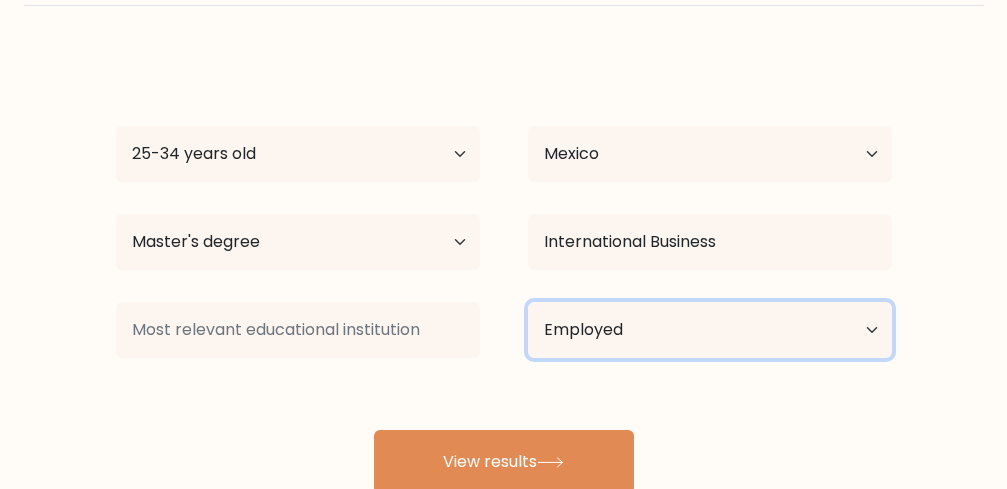 click on "Current employment status
Employed
Student
Retired
Other / prefer not to answer" at bounding box center (710, 330) 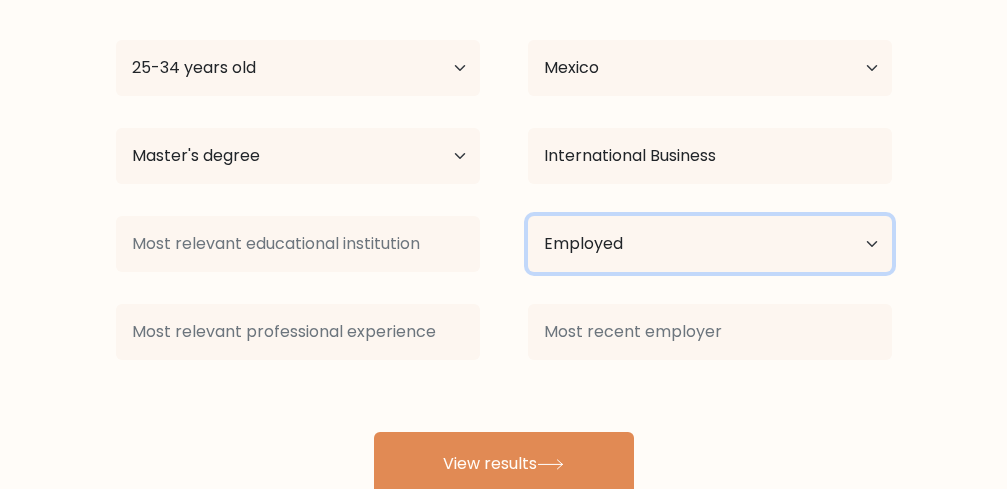 scroll, scrollTop: 267, scrollLeft: 0, axis: vertical 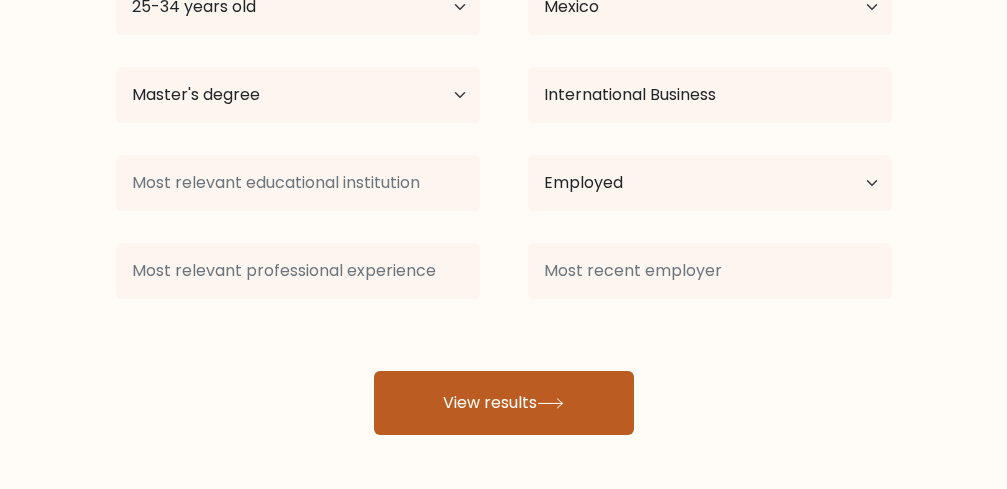 click on "View results" at bounding box center [504, 403] 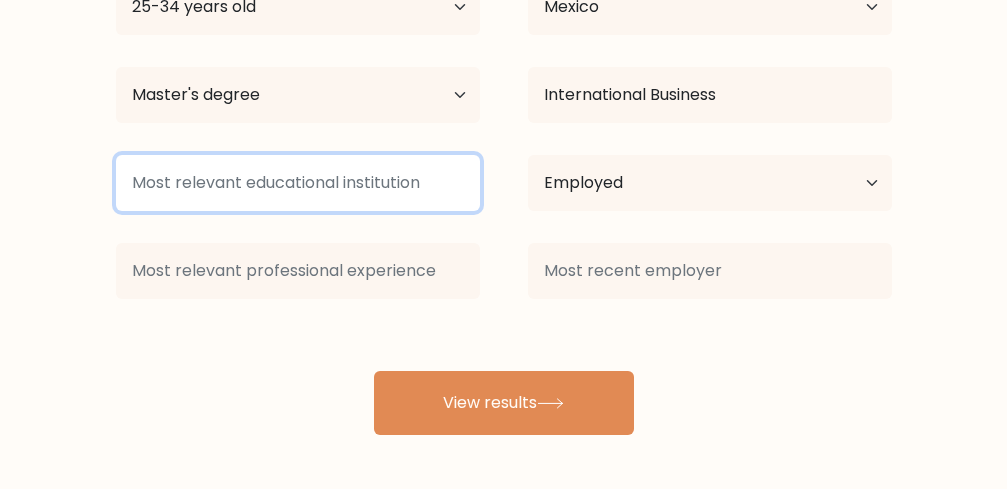 click at bounding box center [298, 183] 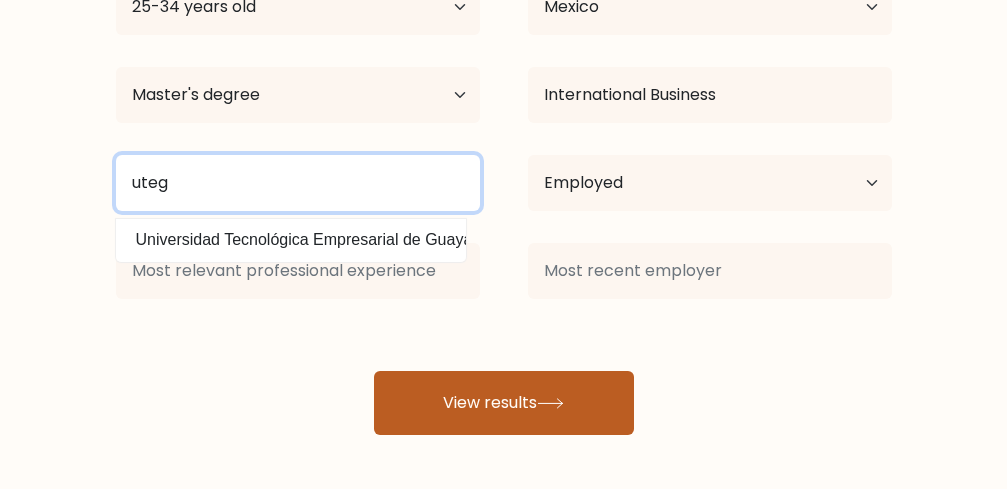 type on "uteg" 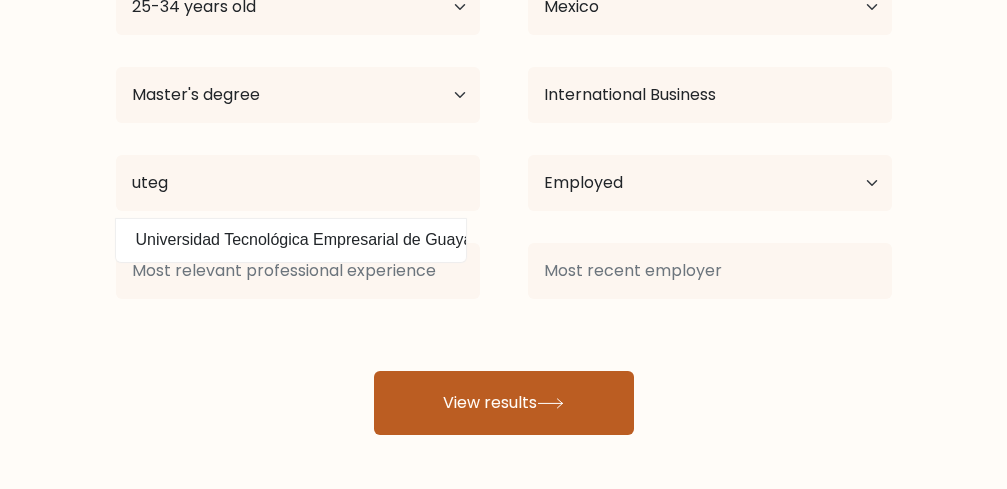click on "View results" at bounding box center (504, 403) 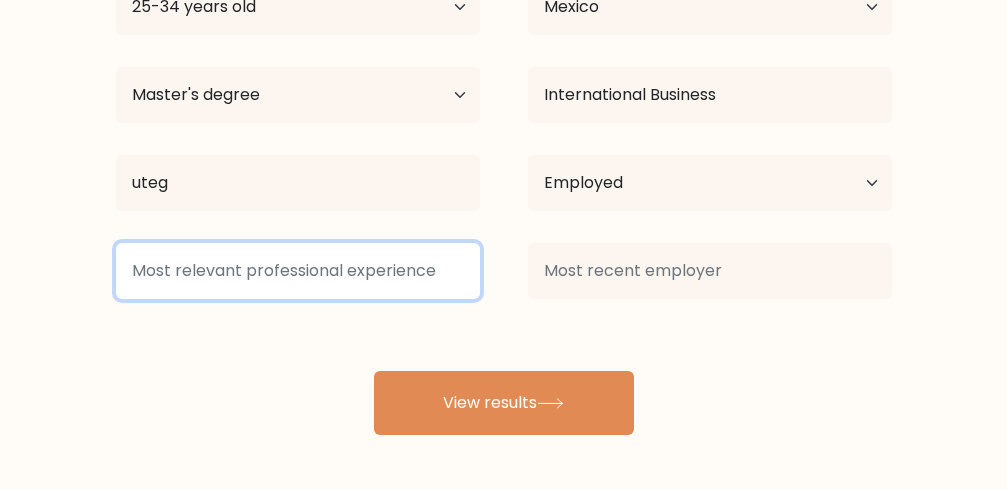 click at bounding box center [298, 271] 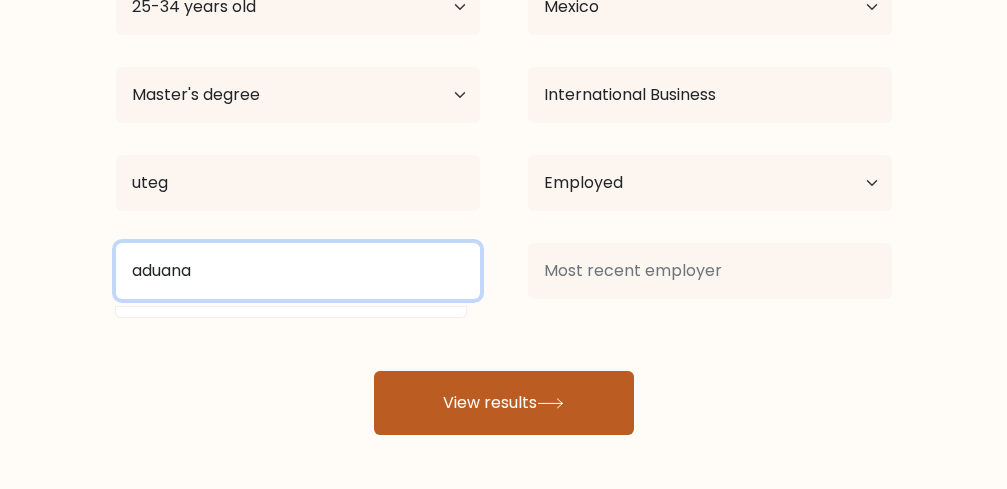 type on "aduana" 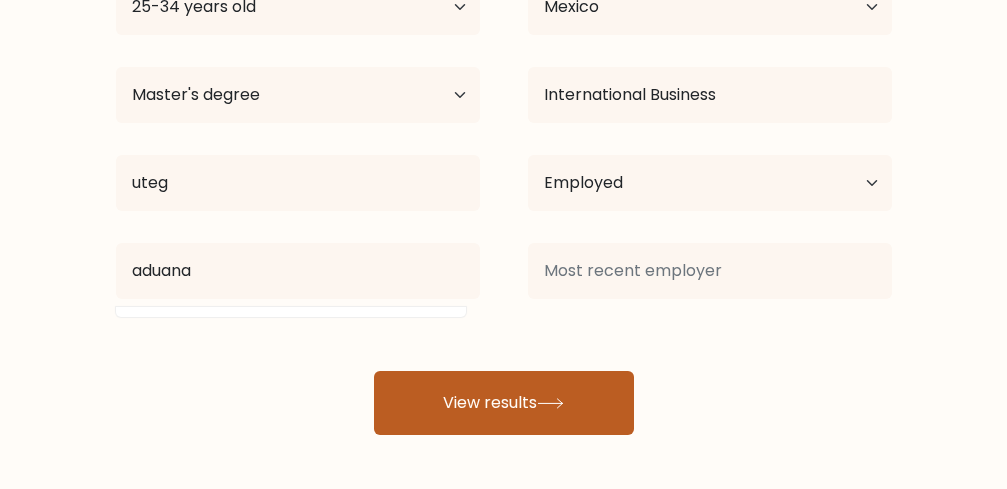 click on "View results" at bounding box center (504, 403) 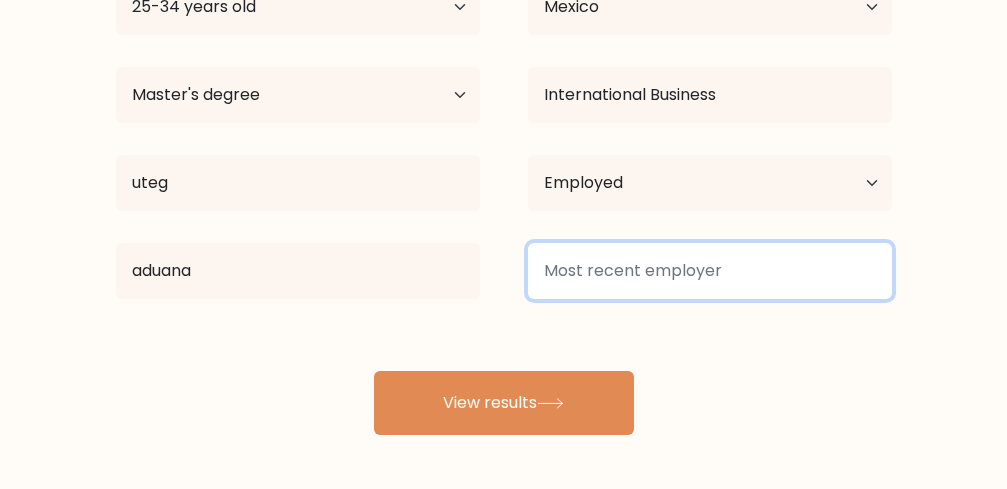 drag, startPoint x: 729, startPoint y: 272, endPoint x: 500, endPoint y: 286, distance: 229.42755 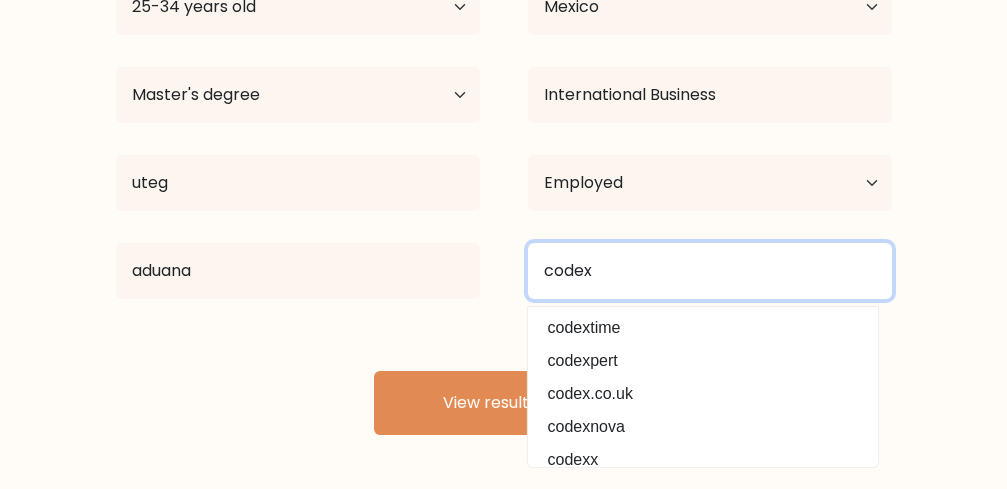 type on "codex" 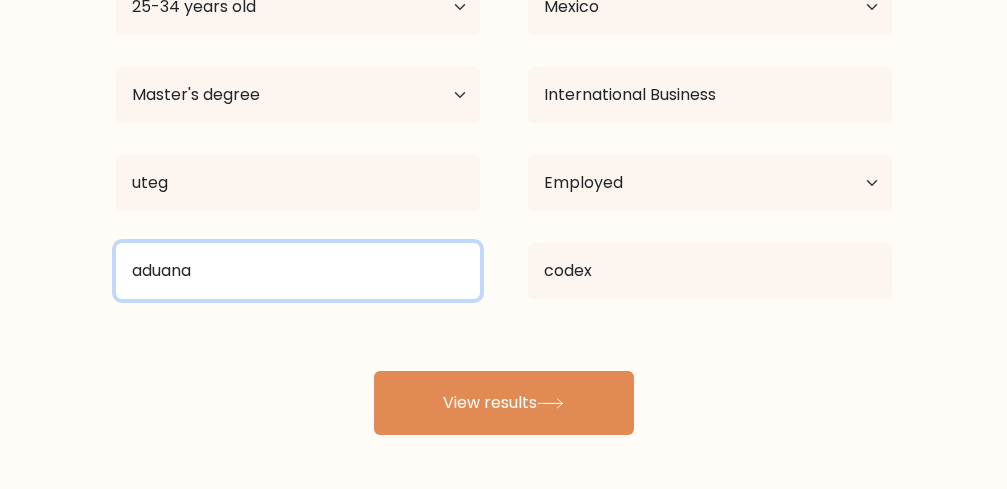 click on "aduana" at bounding box center [298, 271] 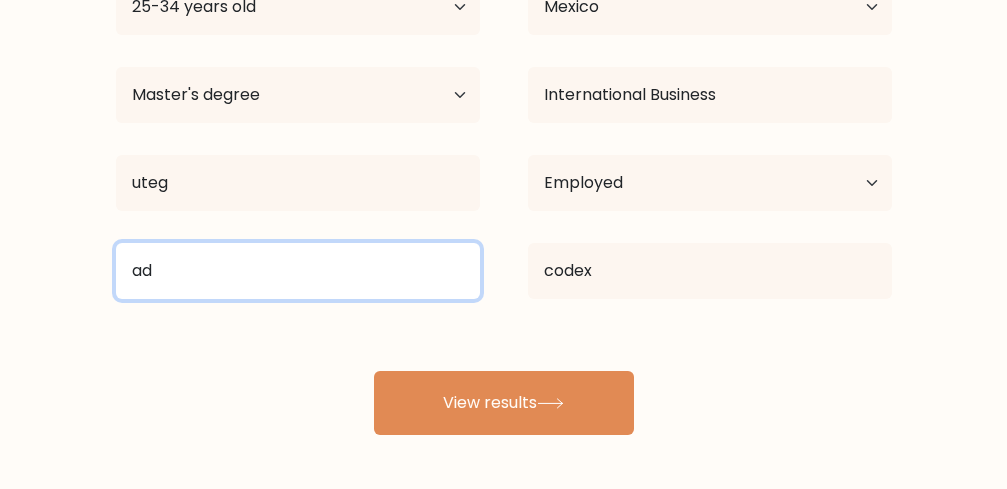 type on "a" 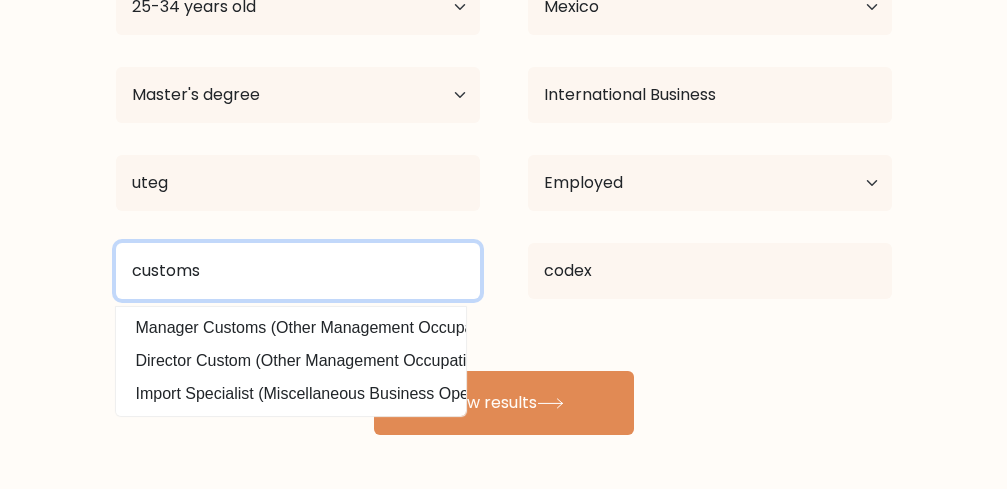 type on "customs" 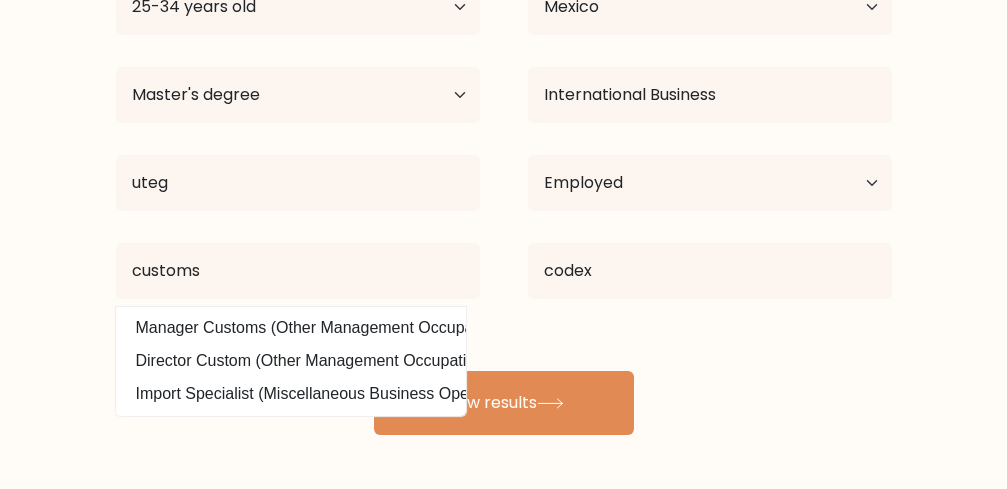 click on "Araceli
Delgado
Age
Under 18 years old
18-24 years old
25-34 years old
35-44 years old
45-54 years old
55-64 years old
65 years old and above
Country
Afghanistan
Albania
Algeria
American Samoa
Andorra
Angola
Anguilla
Antarctica
Antigua and Barbuda
Argentina
Armenia
Aruba
Australia
Austria
Azerbaijan
Bahamas
Bahrain
Bangladesh
Barbados
Belarus
Belgium
Belize
Benin
Bermuda
Bhutan
Bolivia
Bonaire, Sint Eustatius and Saba
Bosnia and Herzegovina
Botswana
Bouvet Island
Brazil
Brunei" at bounding box center [504, 171] 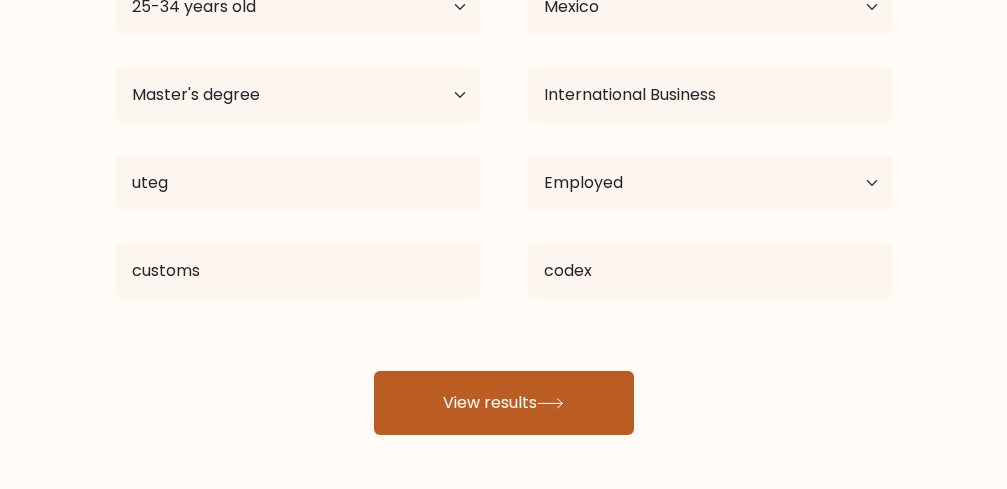 click on "View results" at bounding box center (504, 403) 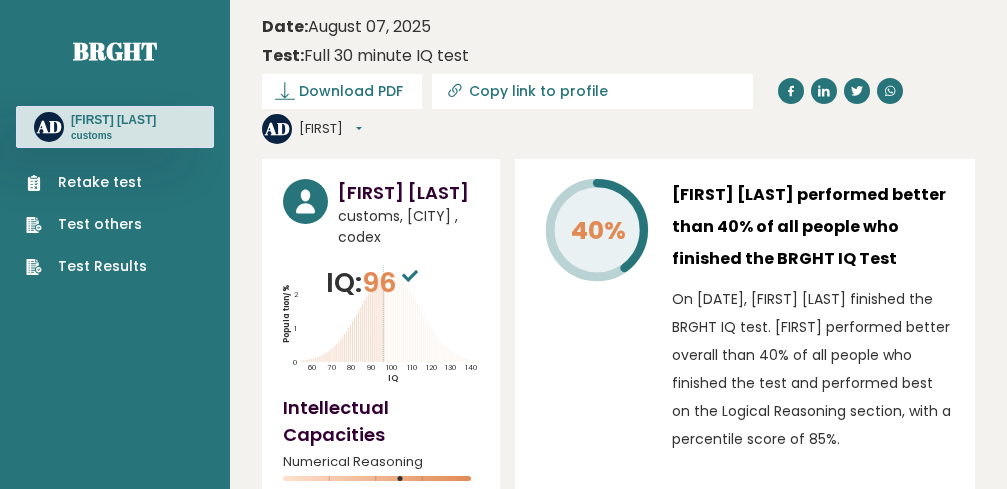 scroll, scrollTop: 0, scrollLeft: 0, axis: both 